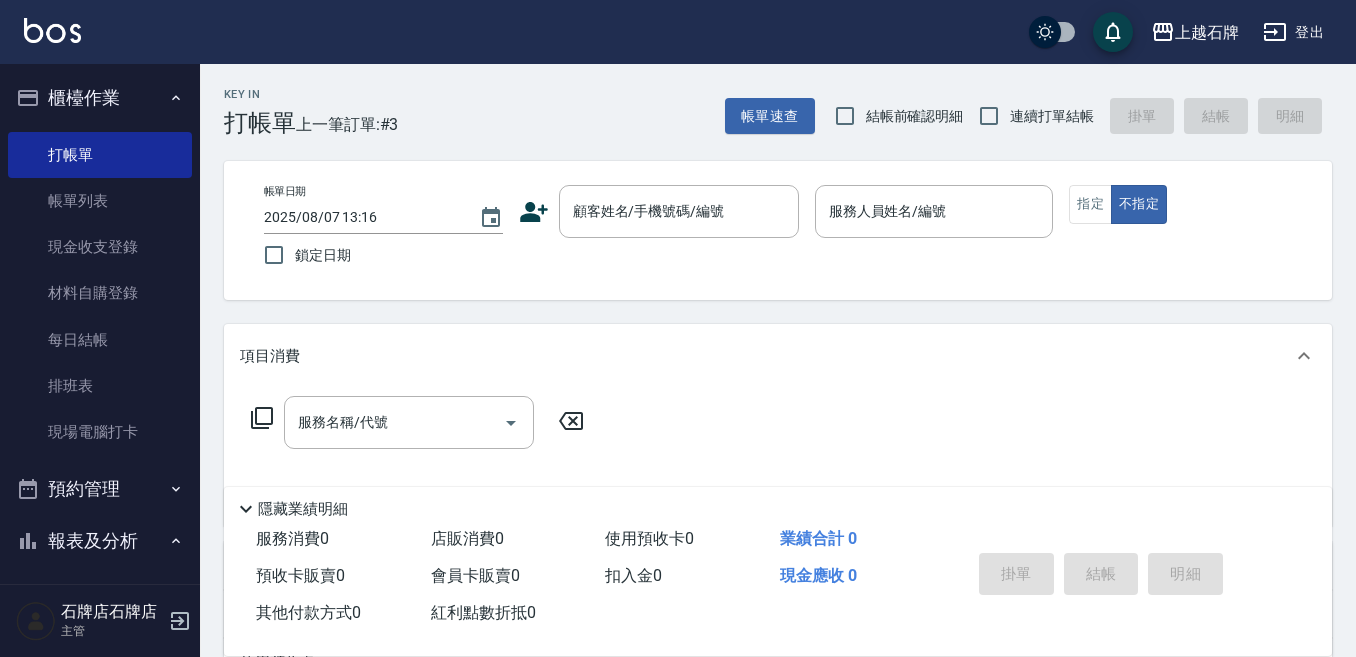 scroll, scrollTop: 0, scrollLeft: 0, axis: both 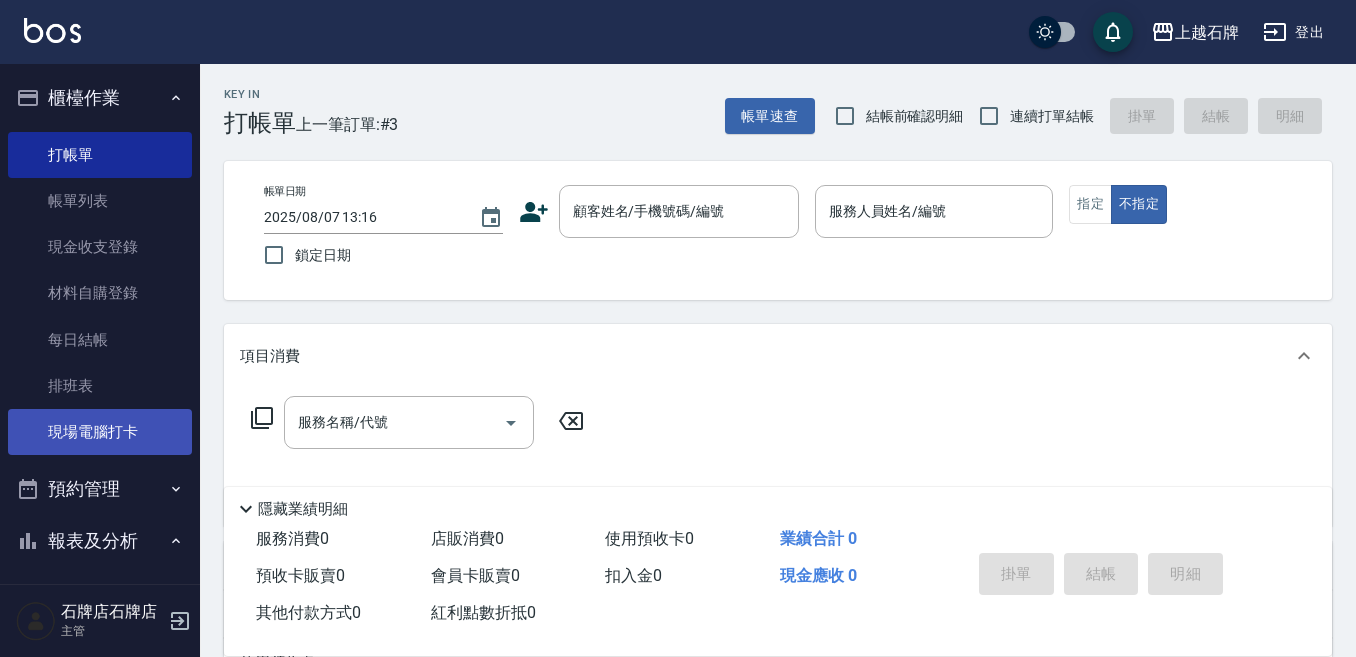 click on "現場電腦打卡" at bounding box center [100, 432] 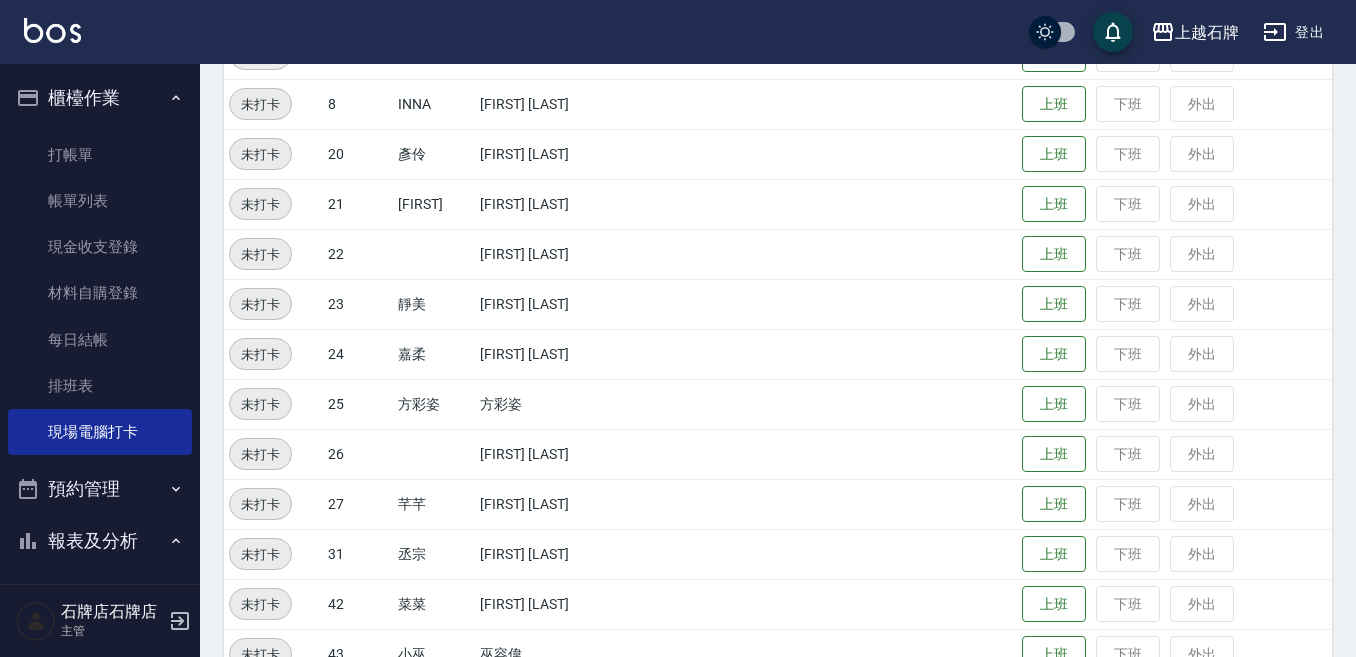 scroll, scrollTop: 491, scrollLeft: 0, axis: vertical 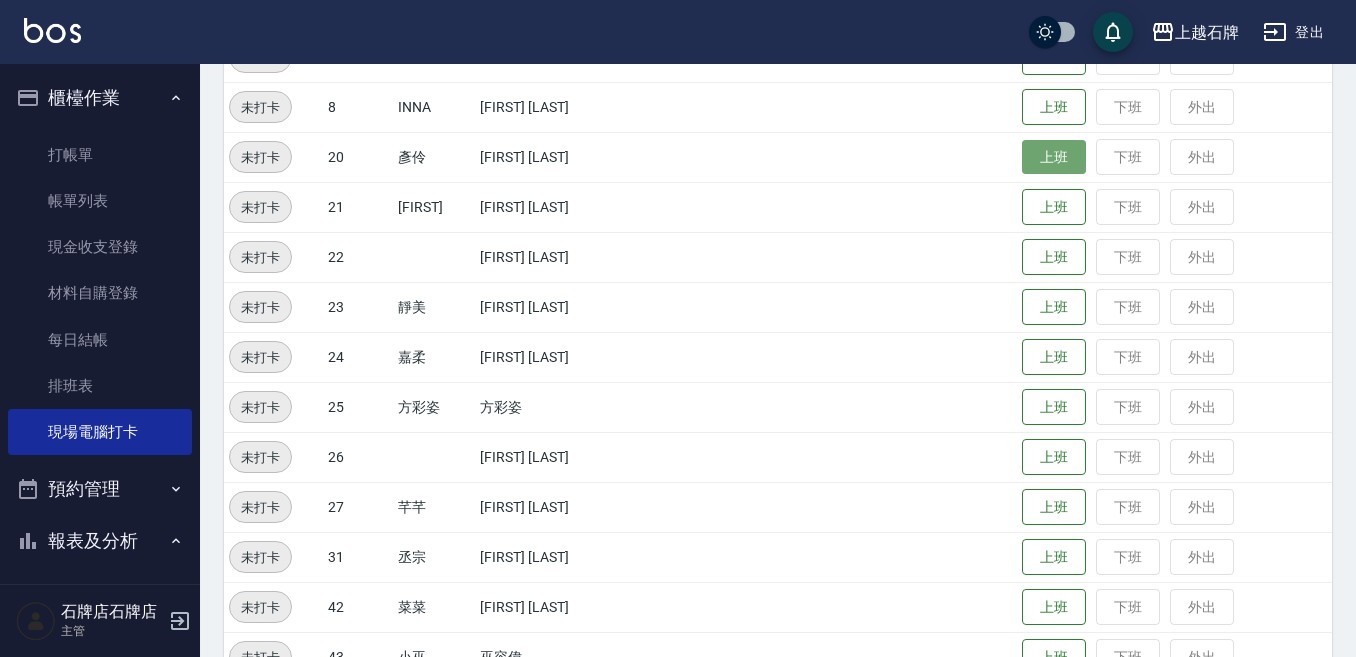 click on "上班" at bounding box center [1054, 157] 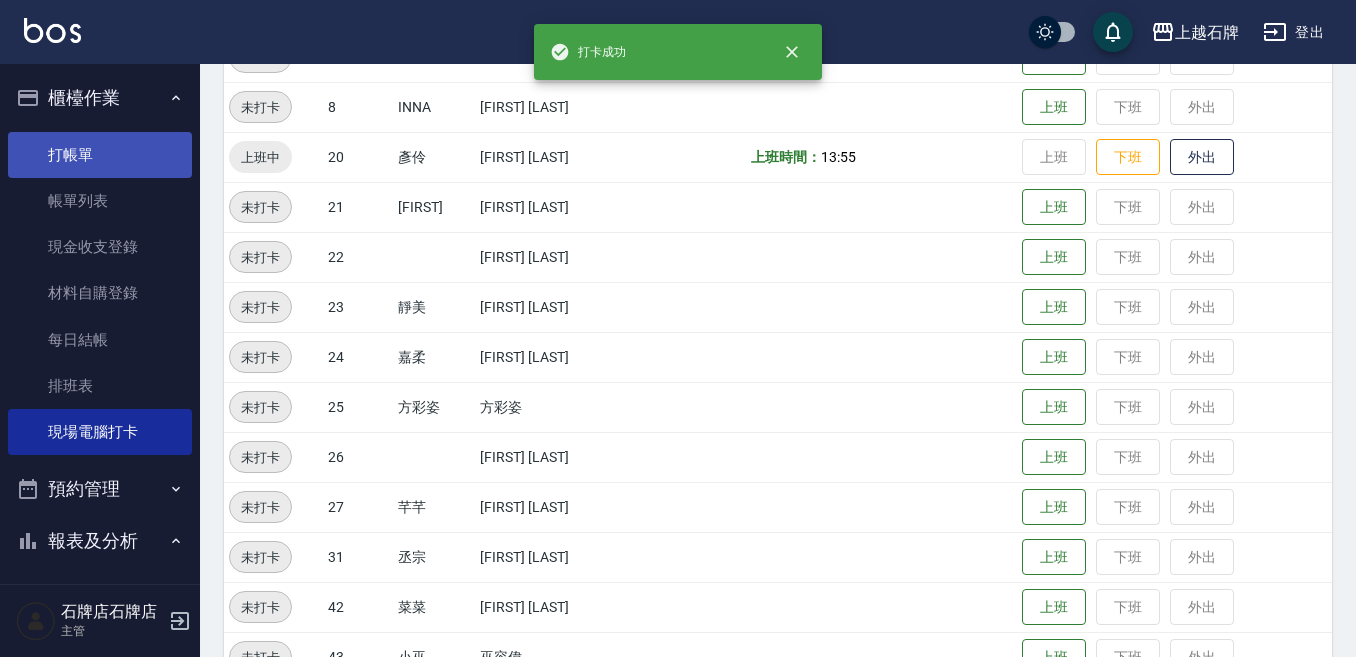 drag, startPoint x: 110, startPoint y: 128, endPoint x: 126, endPoint y: 141, distance: 20.615528 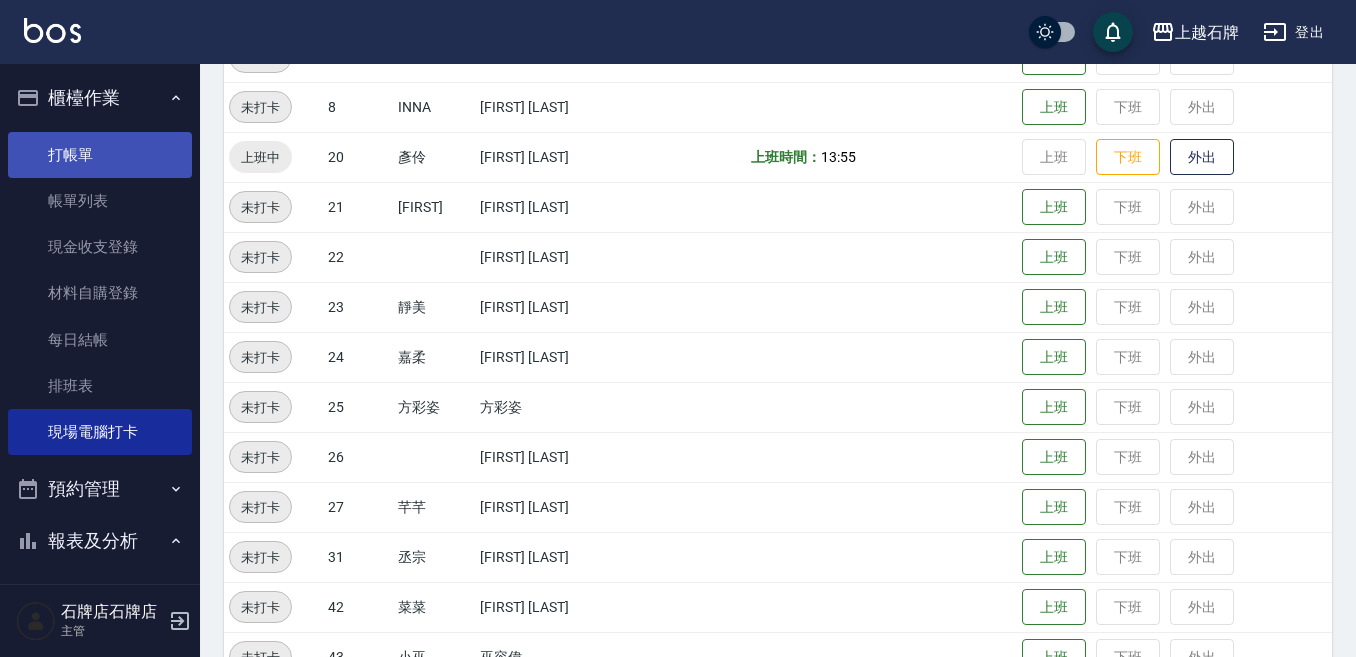click on "打帳單" at bounding box center [100, 155] 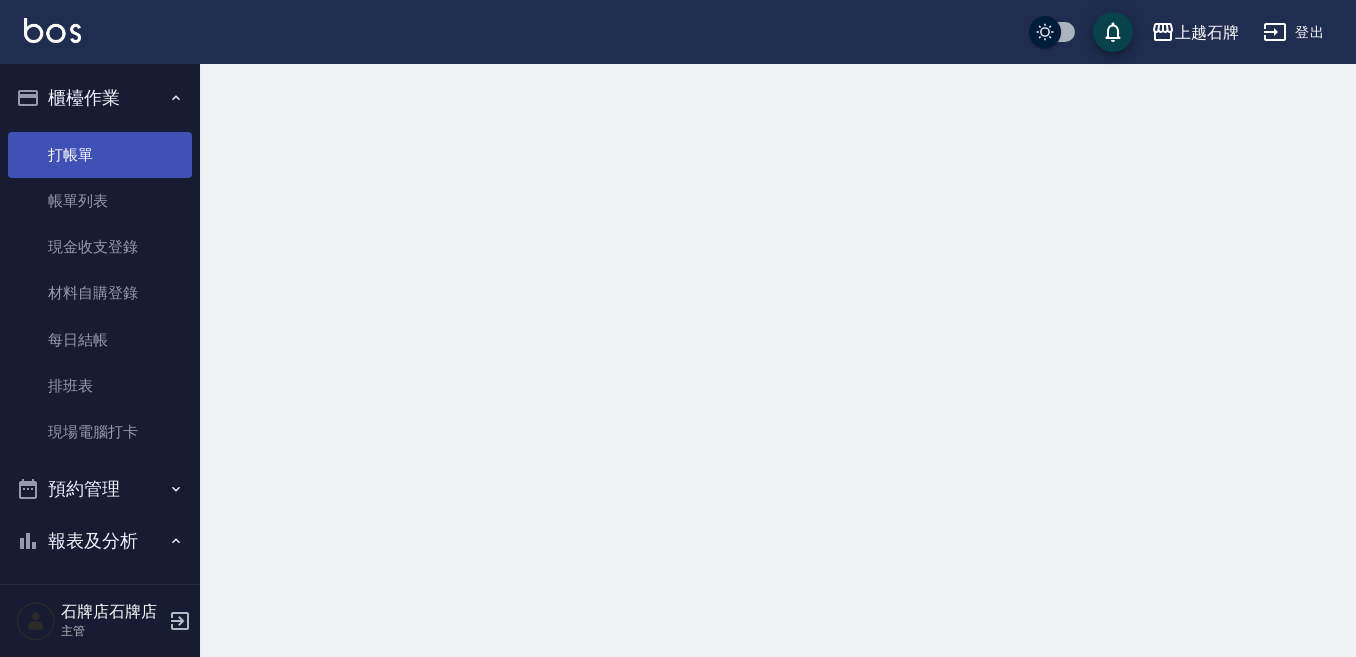 scroll, scrollTop: 0, scrollLeft: 0, axis: both 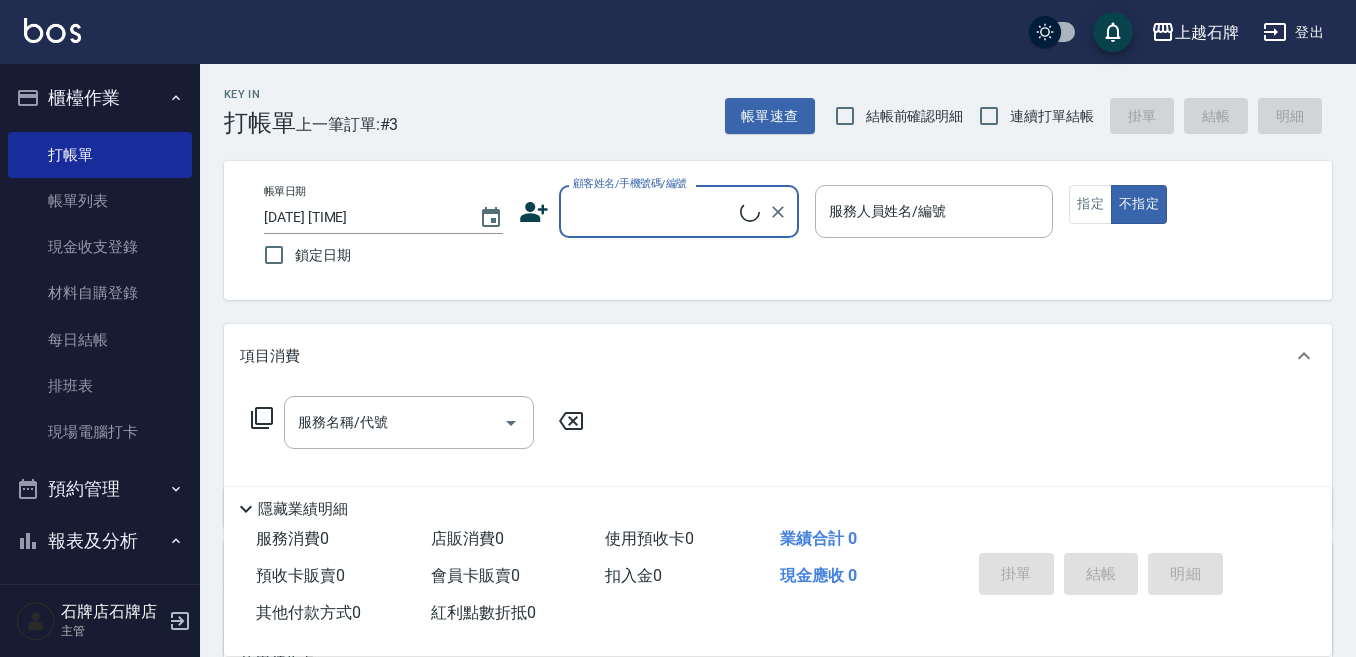click on "Key In 打帳單 上一筆訂單:#3 帳單速查 結帳前確認明細 連續打單結帳 掛單 結帳 明細" at bounding box center (766, 100) 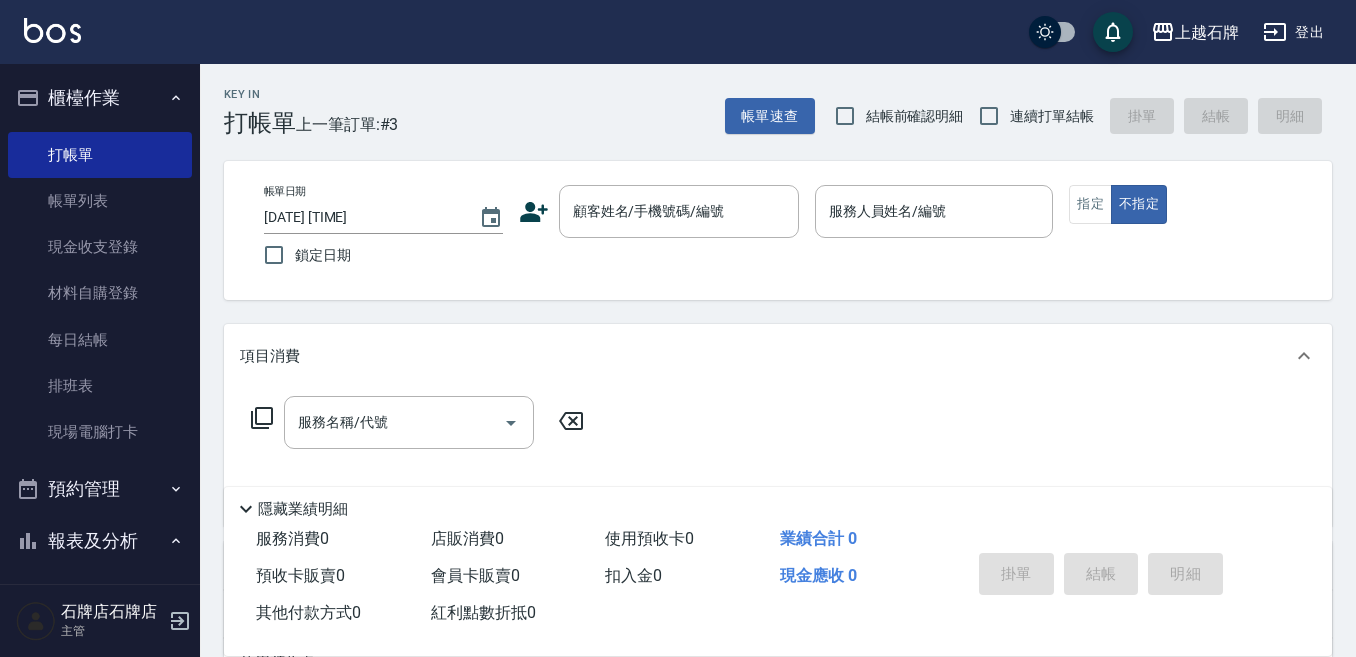 drag, startPoint x: 676, startPoint y: 223, endPoint x: 716, endPoint y: 168, distance: 68.007355 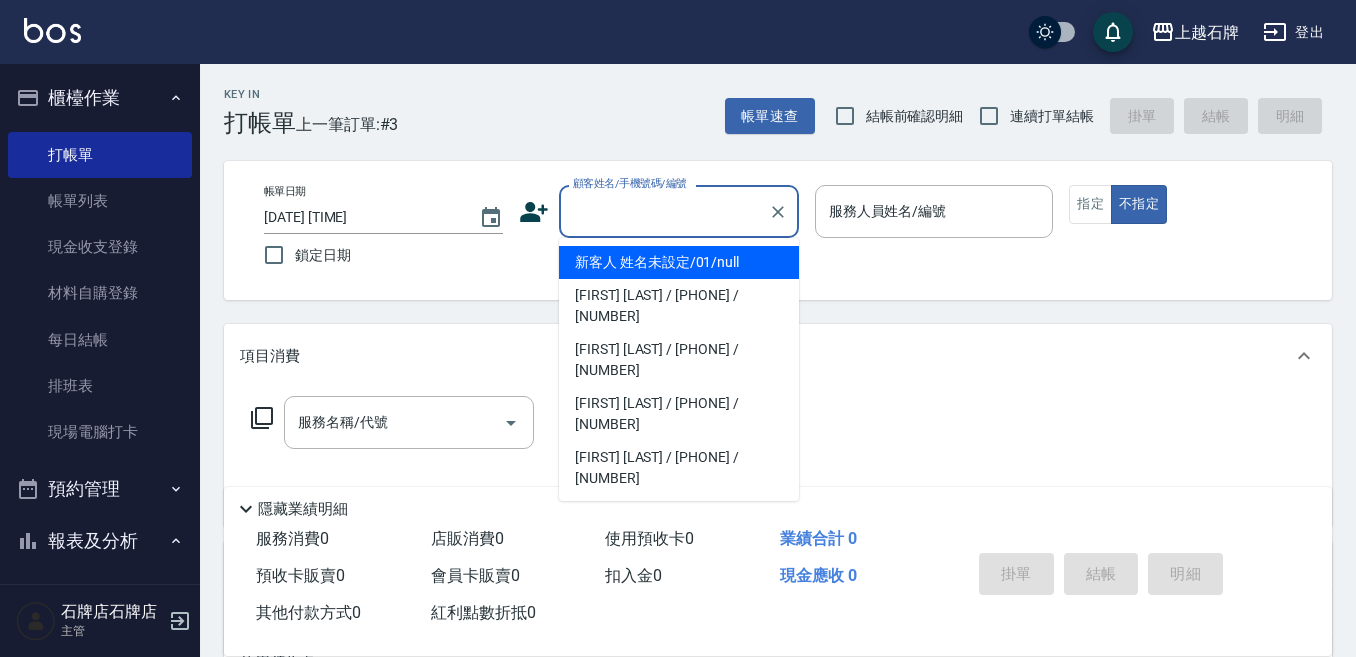 drag, startPoint x: 660, startPoint y: 257, endPoint x: 852, endPoint y: 274, distance: 192.75113 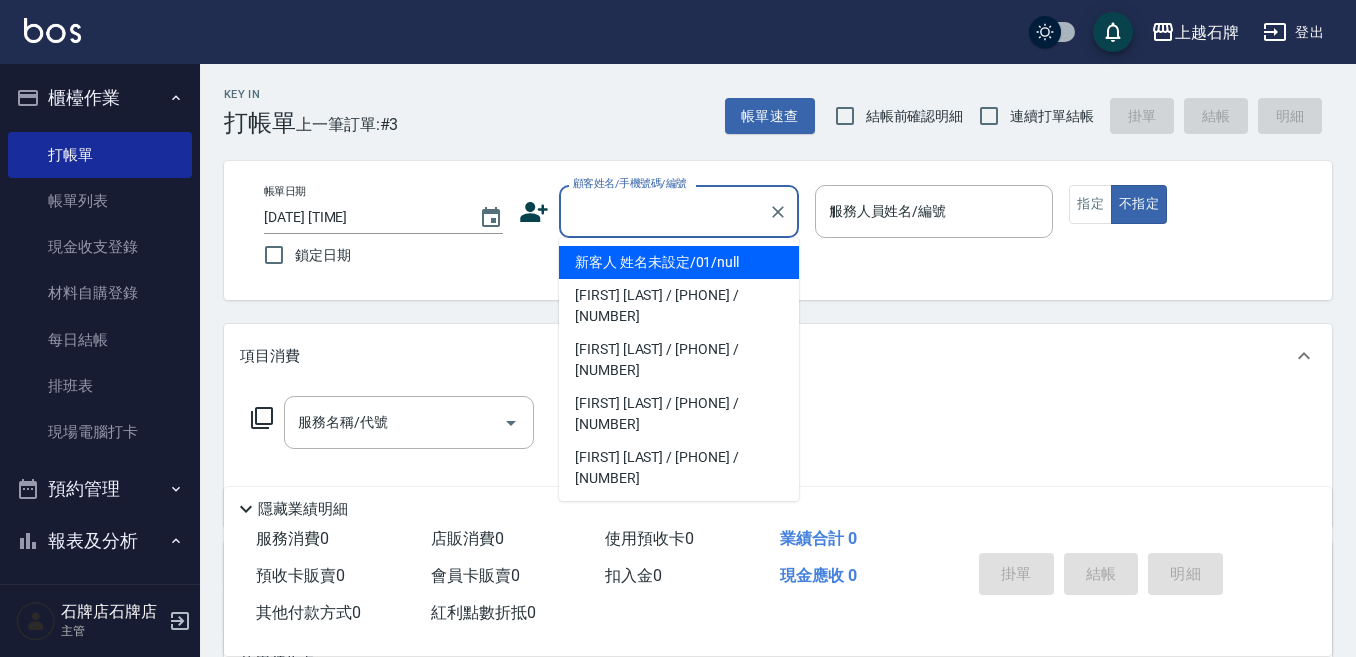 type on "新客人 姓名未設定/01/null" 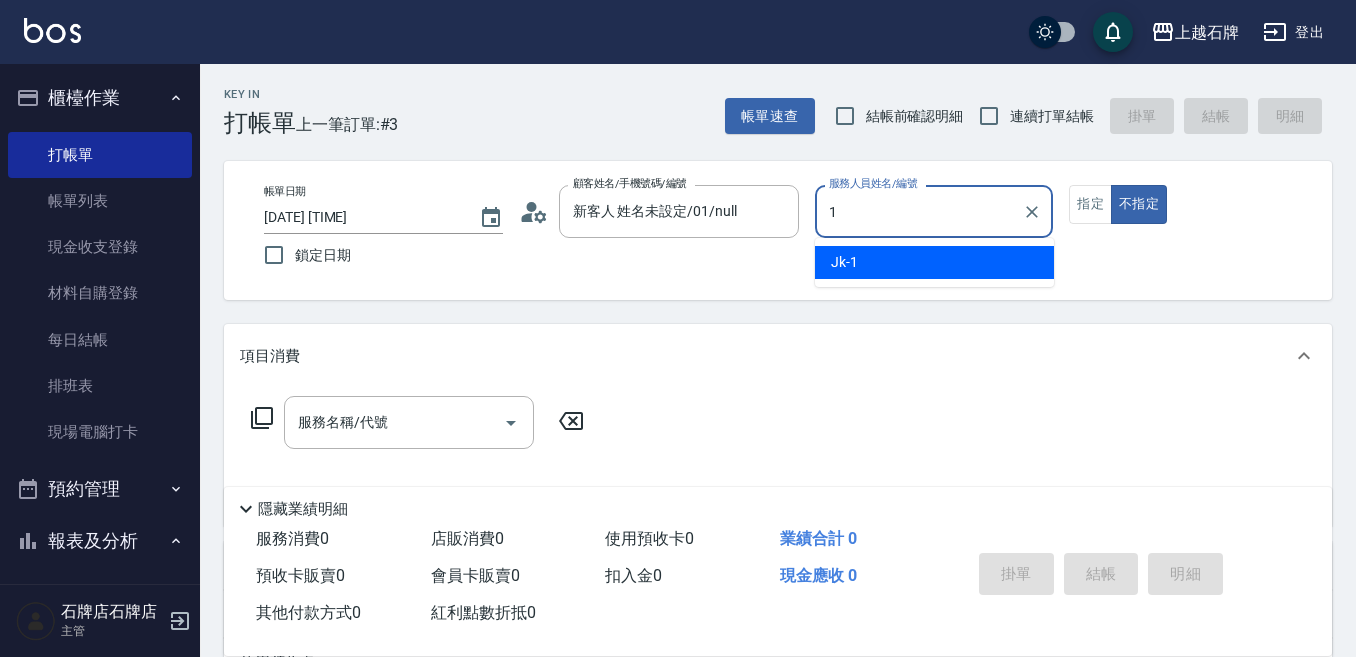 drag, startPoint x: 861, startPoint y: 267, endPoint x: 978, endPoint y: 267, distance: 117 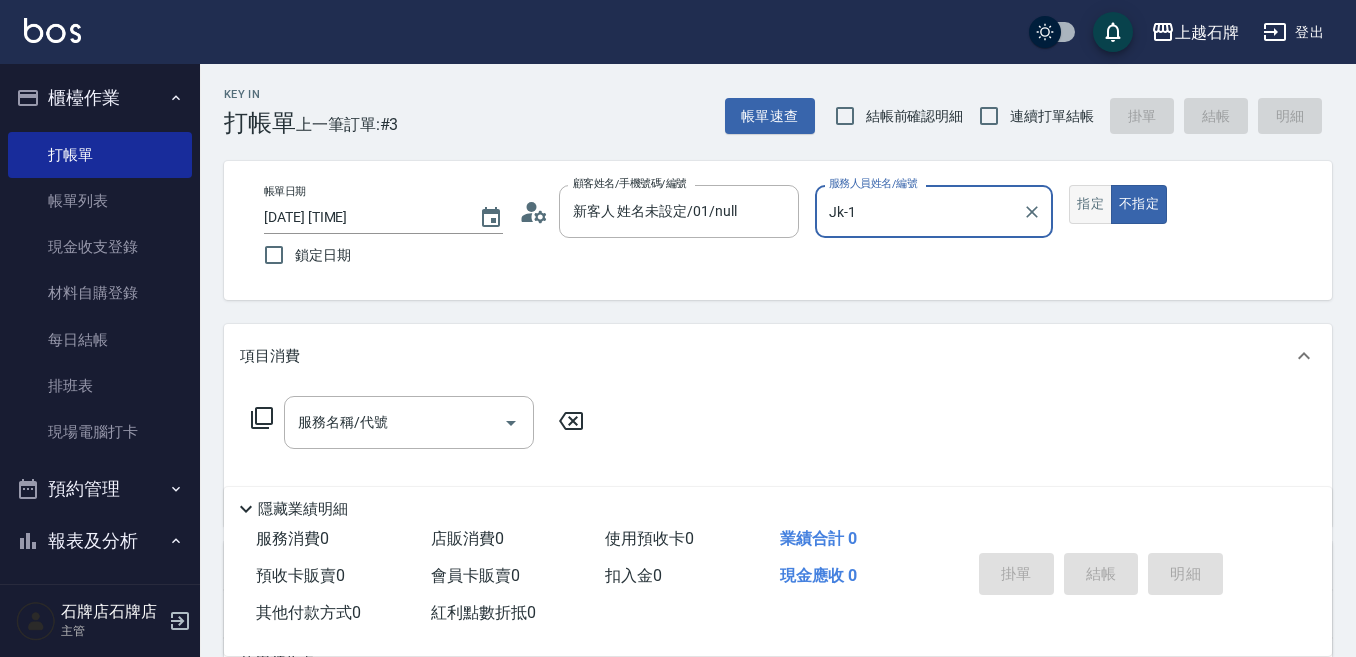 type on "Jk-1" 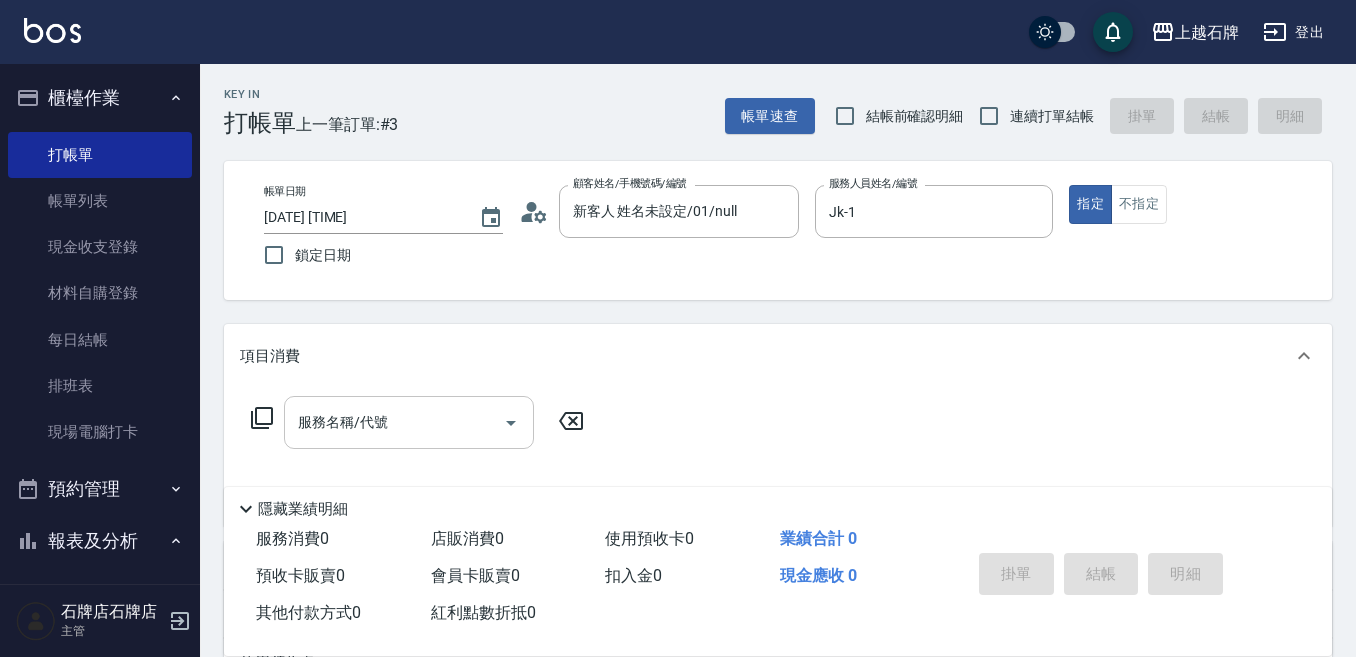 click on "服務名稱/代號 服務名稱/代號" at bounding box center (409, 422) 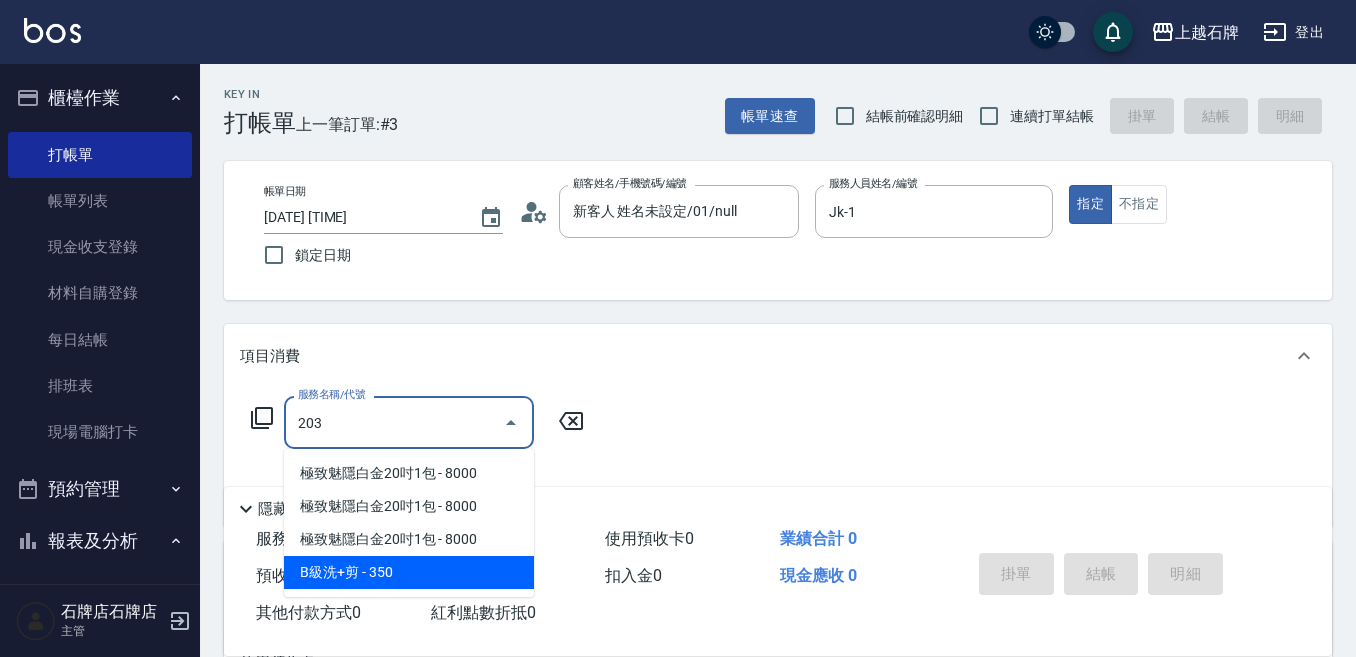 drag, startPoint x: 426, startPoint y: 567, endPoint x: 529, endPoint y: 433, distance: 169.01184 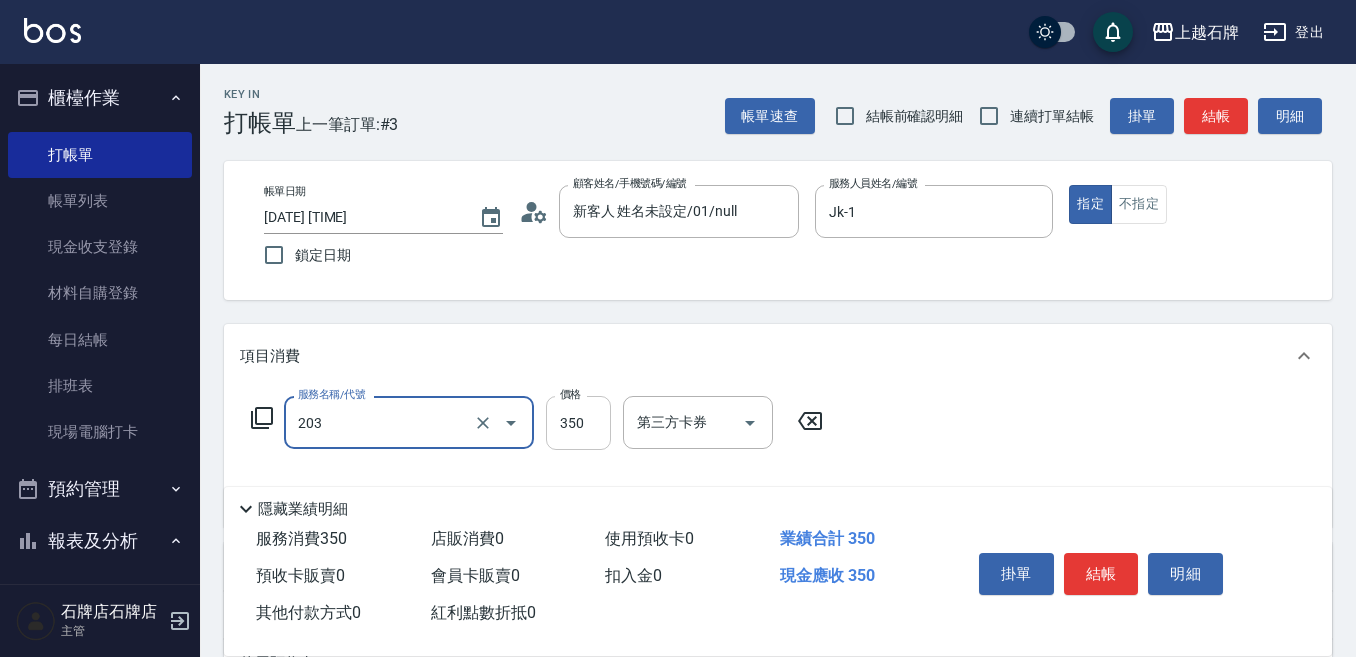 type on "B級洗+剪(203)" 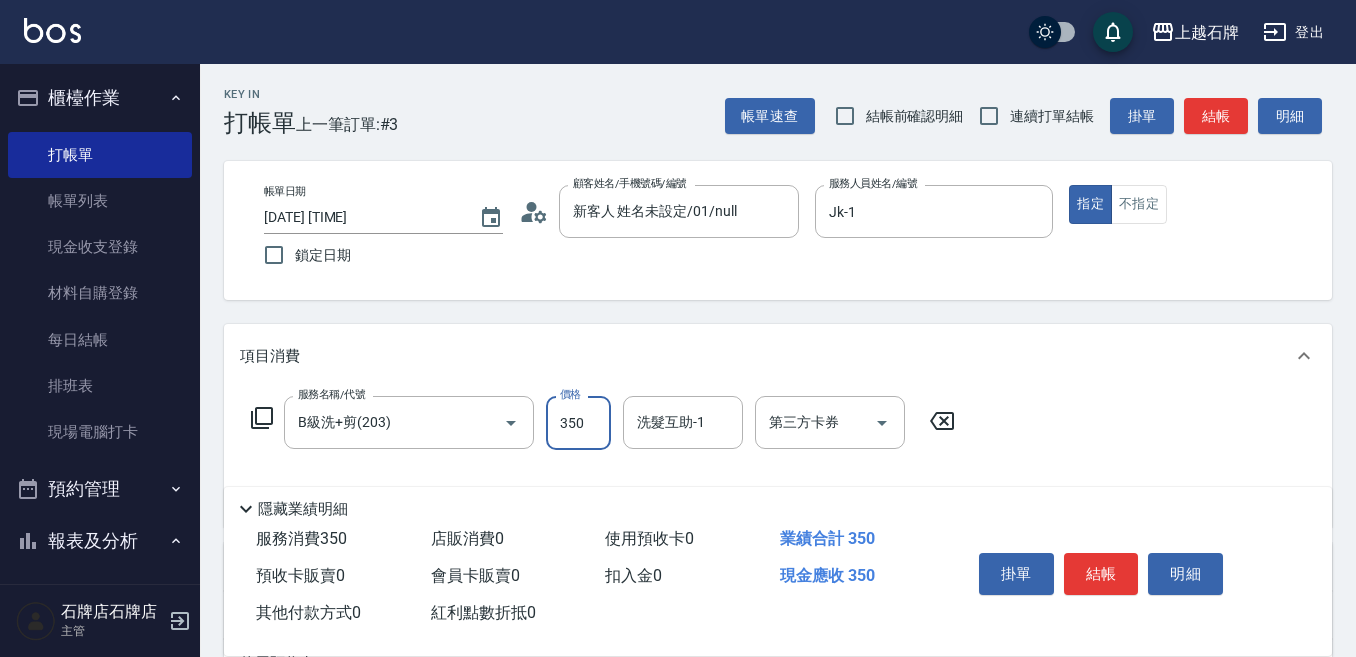 click on "350" at bounding box center (578, 423) 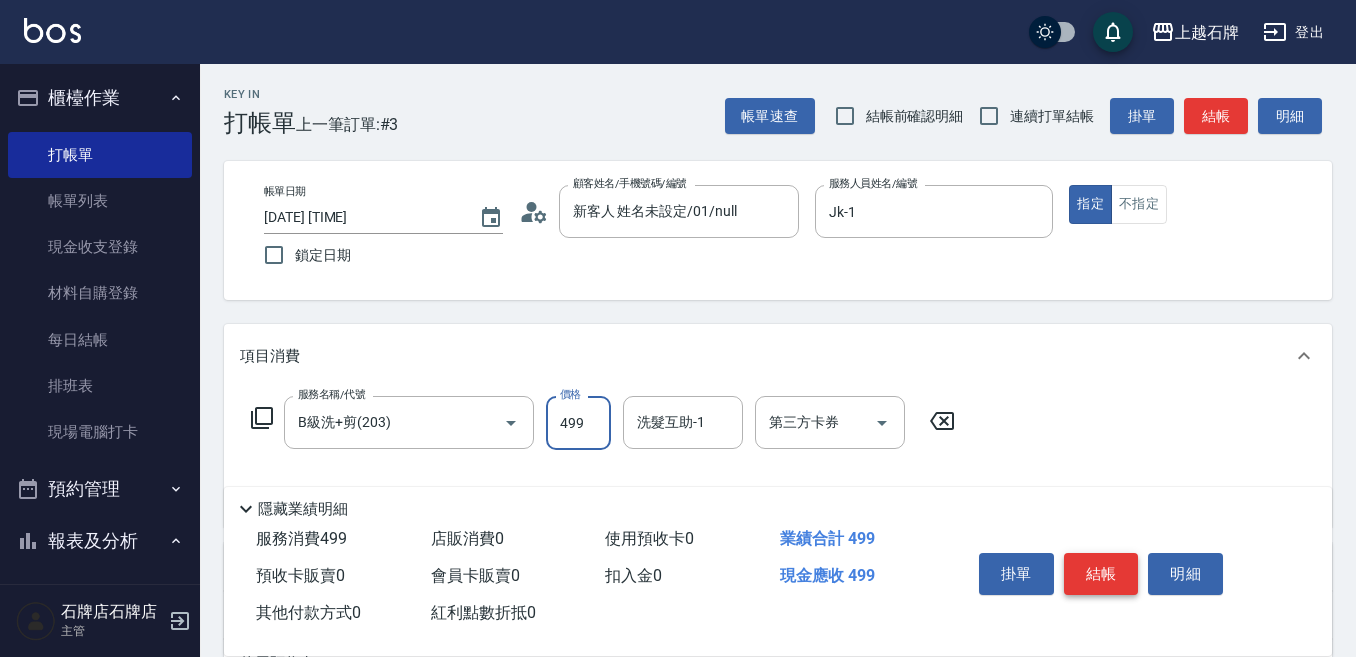 type on "499" 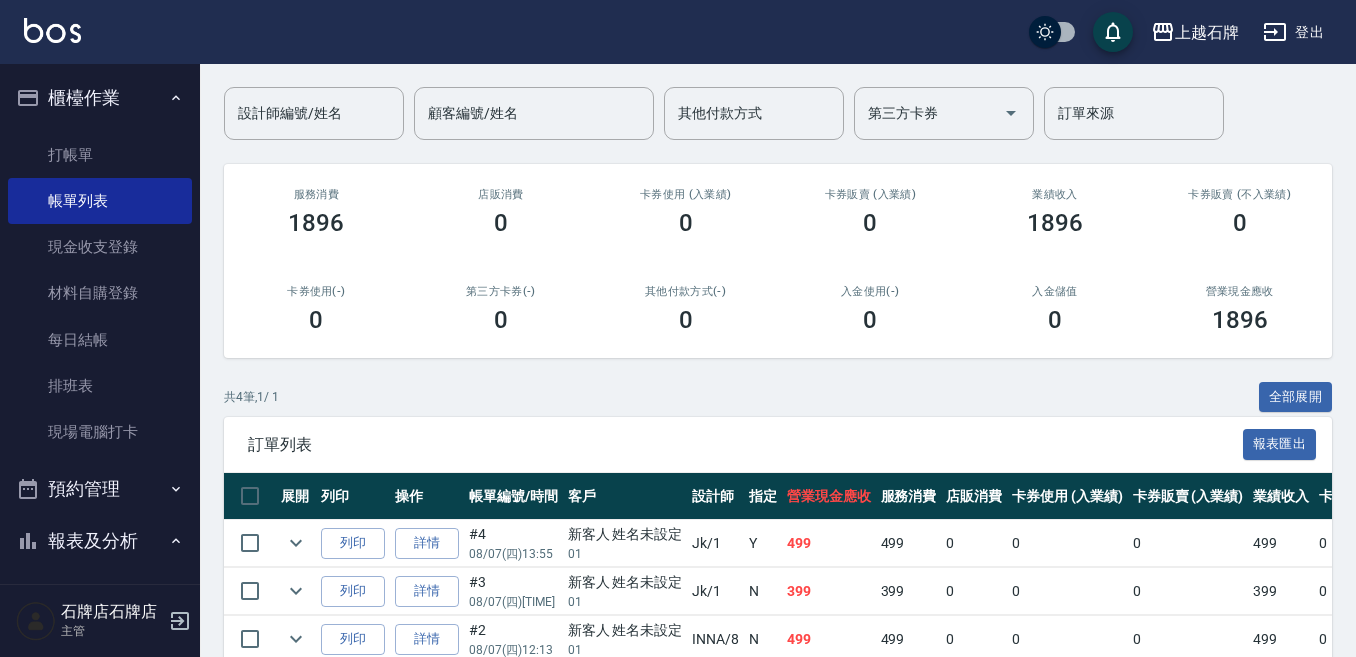 scroll, scrollTop: 295, scrollLeft: 0, axis: vertical 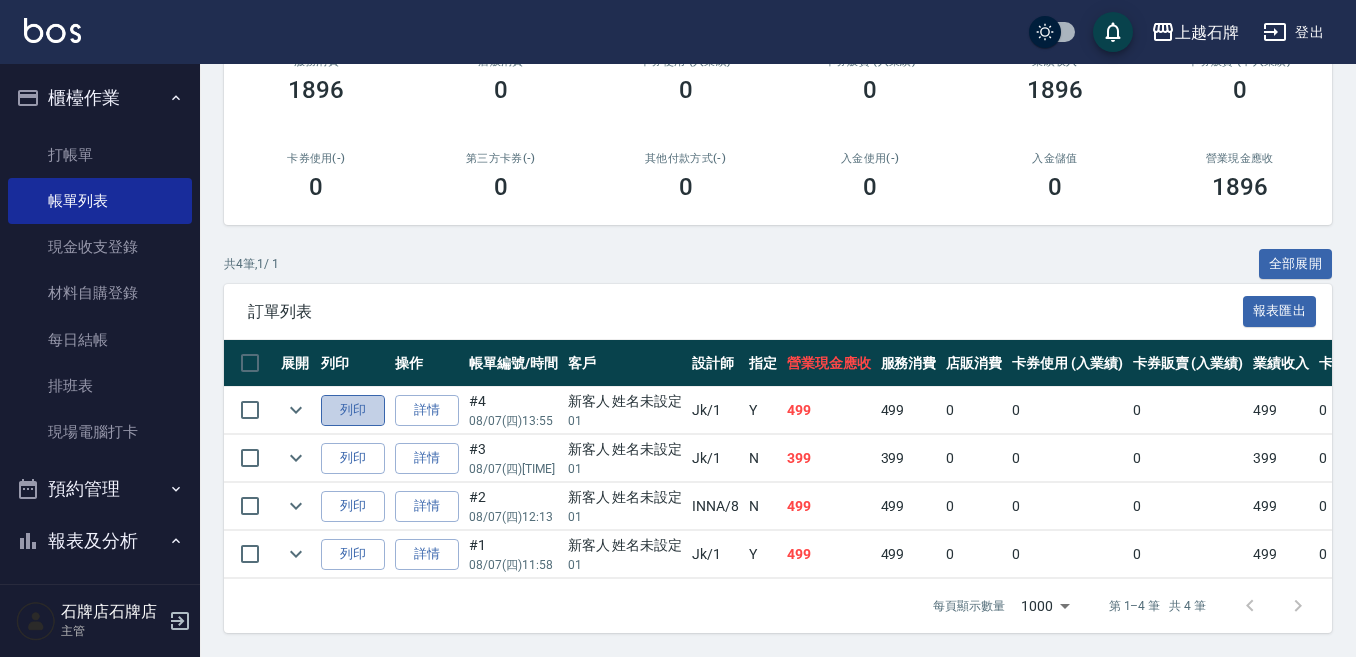 click on "列印" at bounding box center (353, 410) 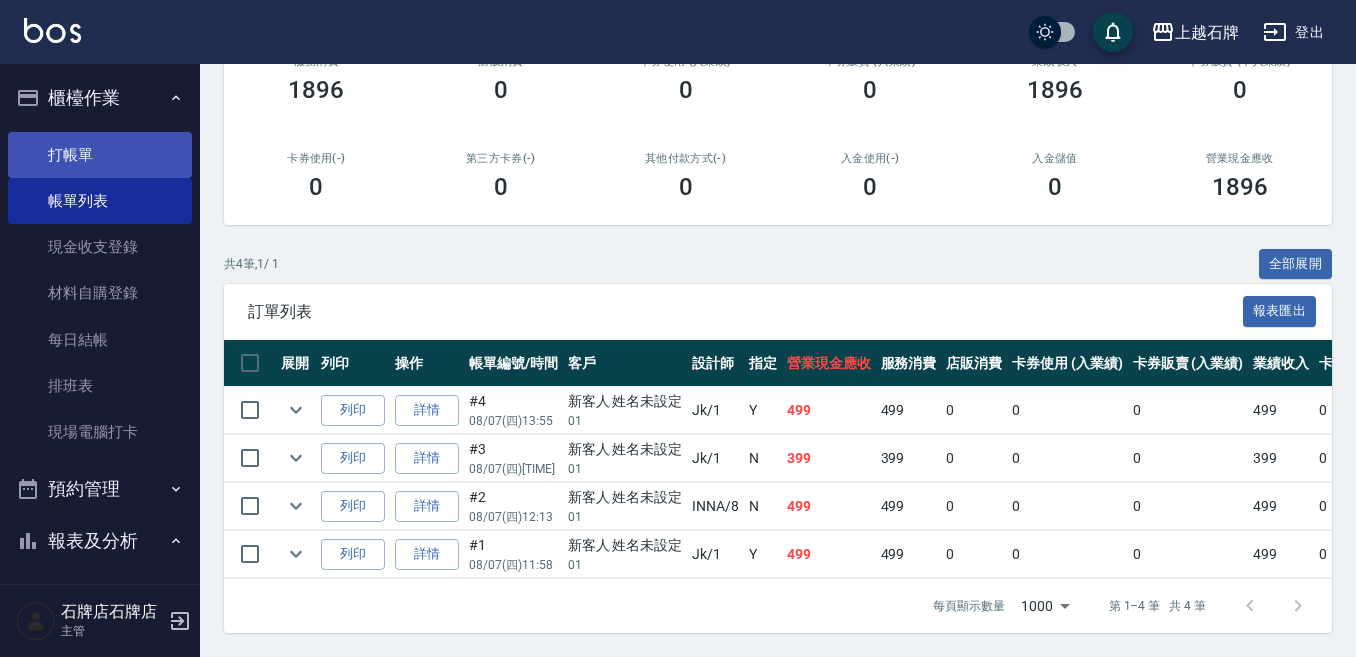 click on "打帳單" at bounding box center (100, 155) 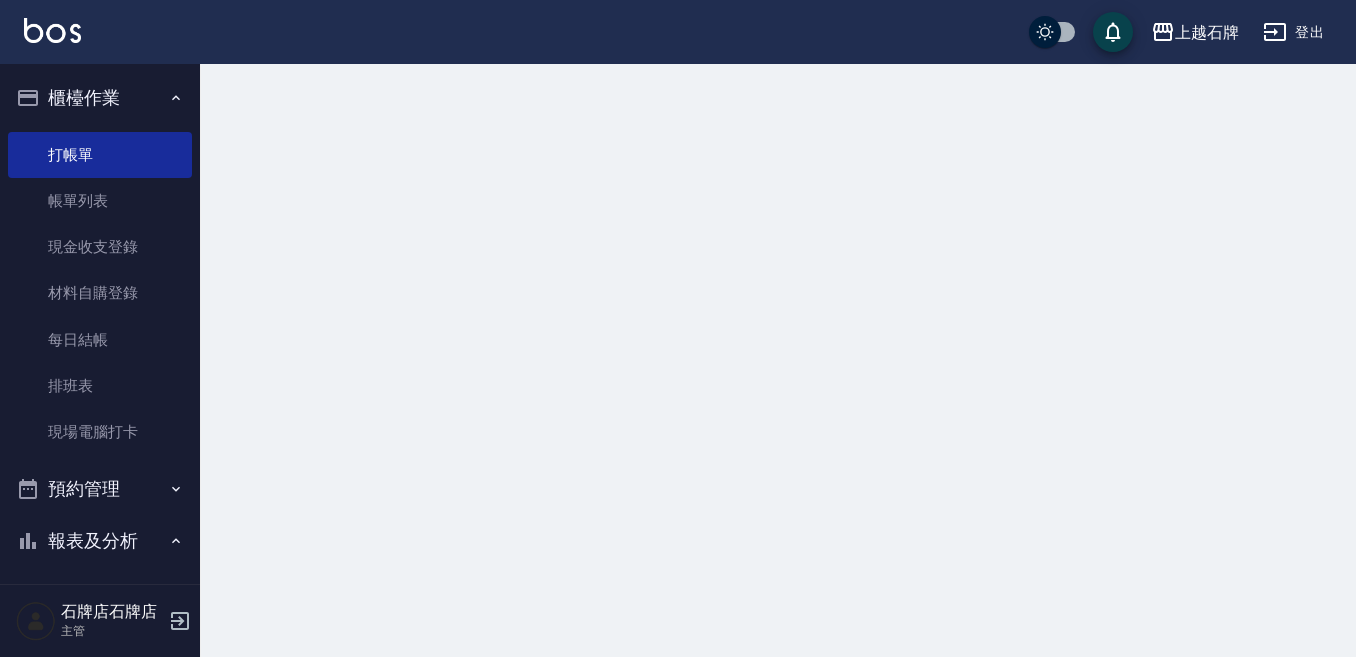 scroll, scrollTop: 0, scrollLeft: 0, axis: both 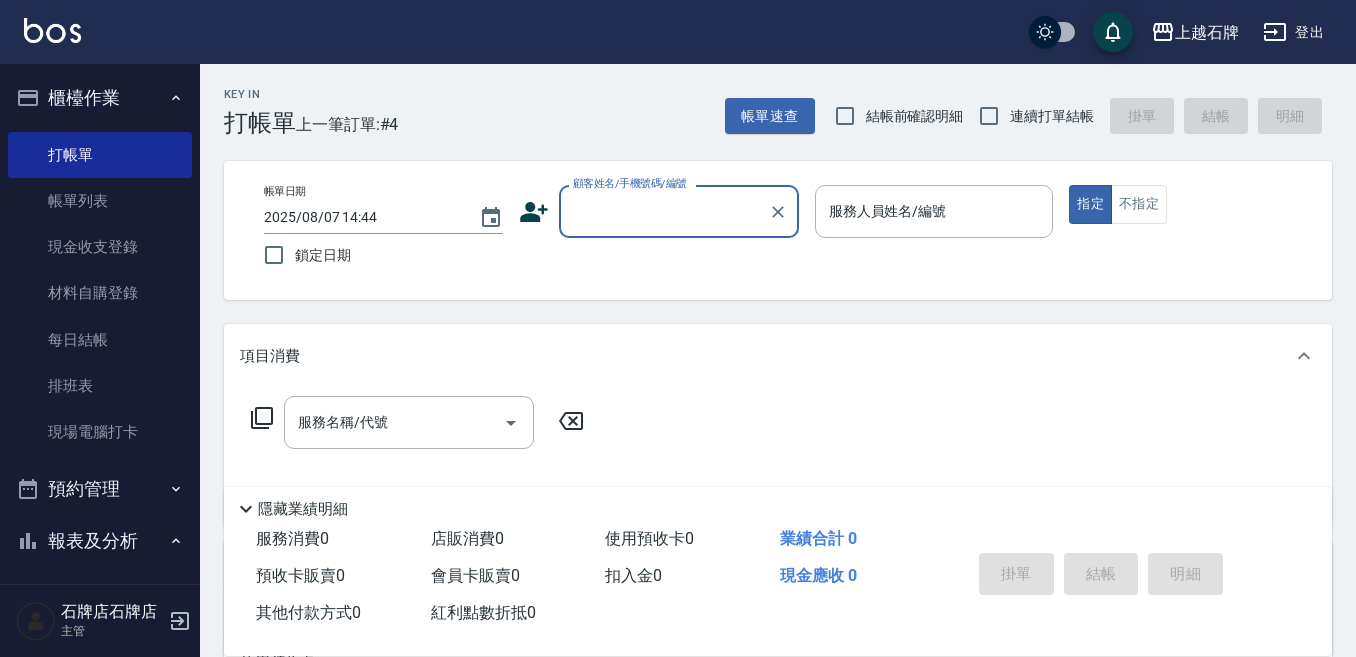 click on "Key In 打帳單 上一筆訂單:#4 帳單速查 結帳前確認明細 連續打單結帳 掛單 結帳 明細" at bounding box center (766, 100) 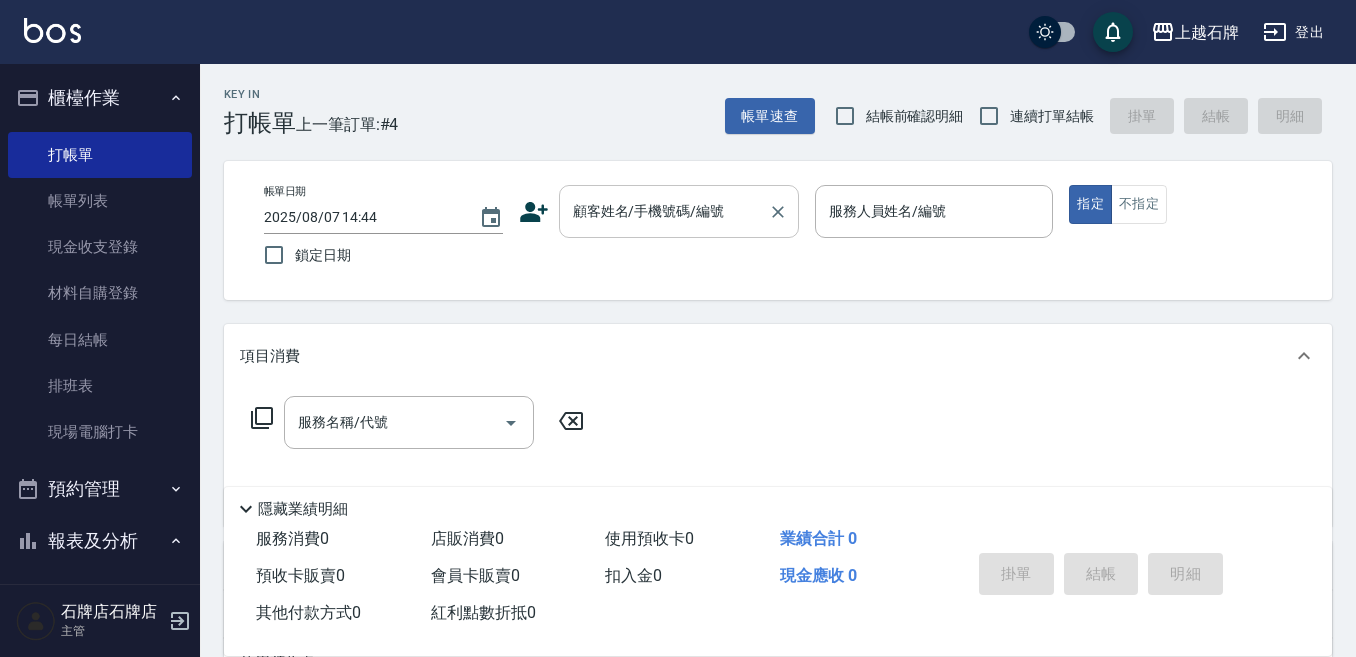 click on "顧客姓名/手機號碼/編號" at bounding box center (664, 211) 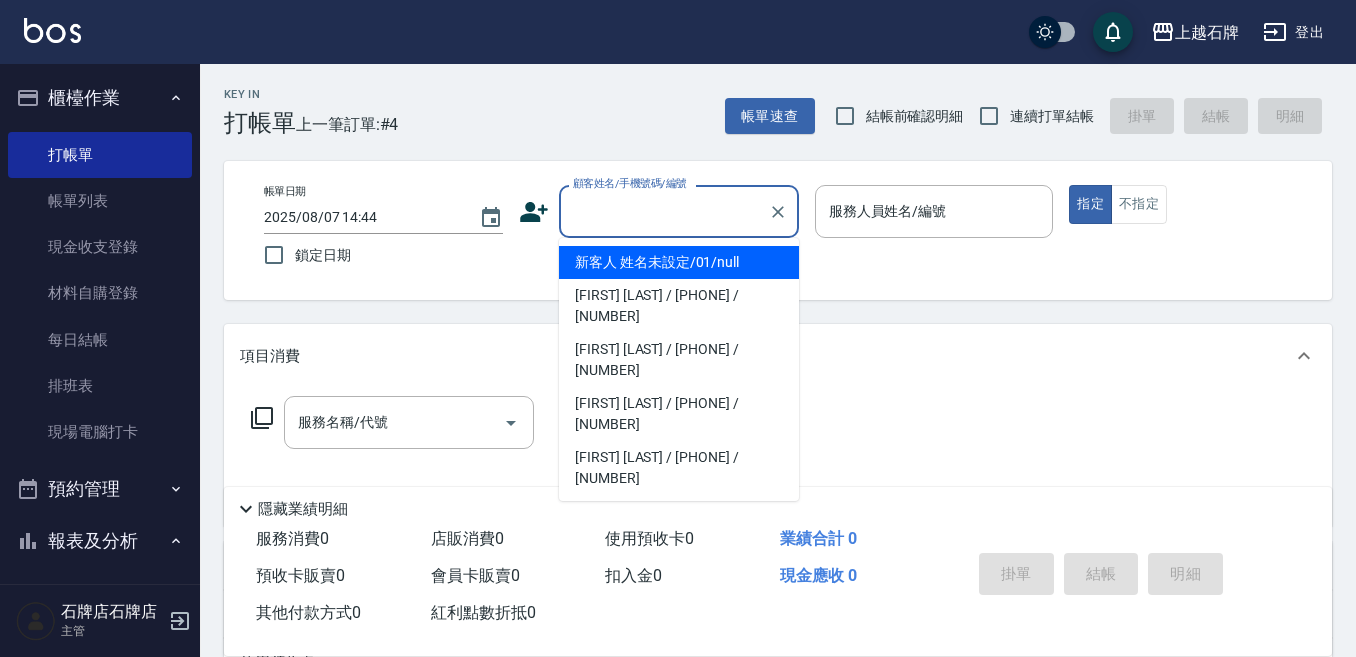 click on "新客人 姓名未設定/01/null" at bounding box center (679, 262) 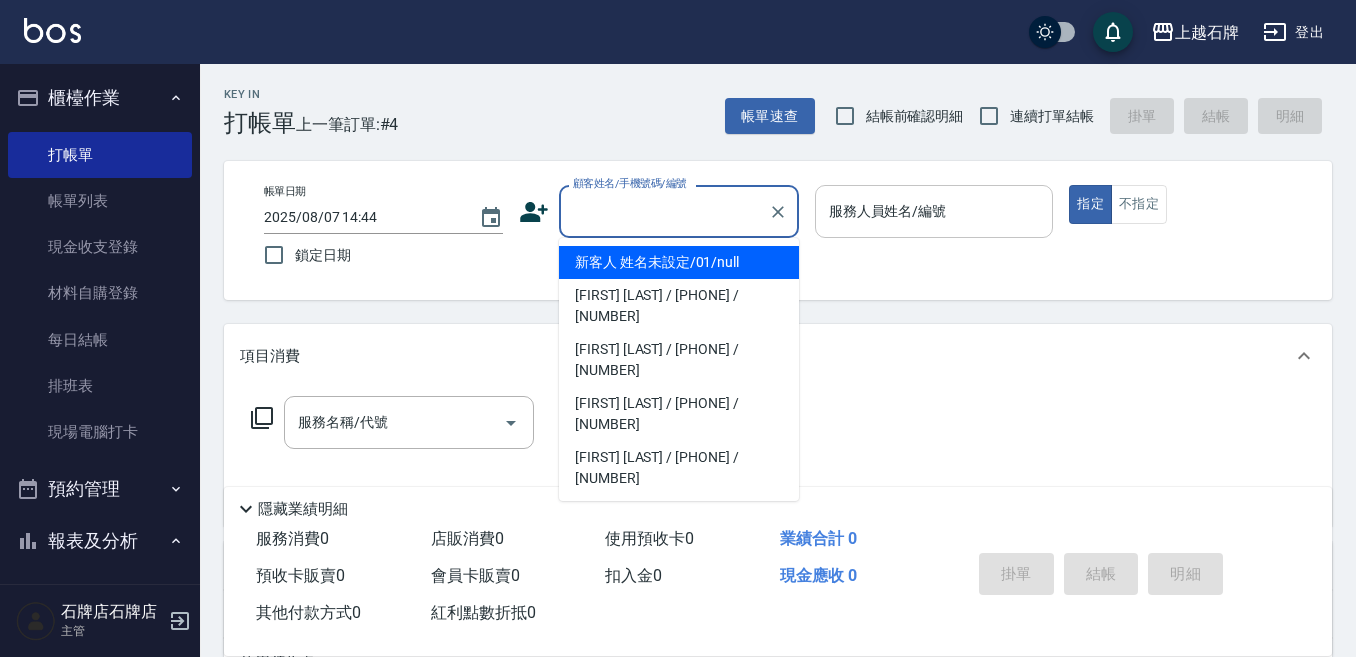 type on "新客人 姓名未設定/01/null" 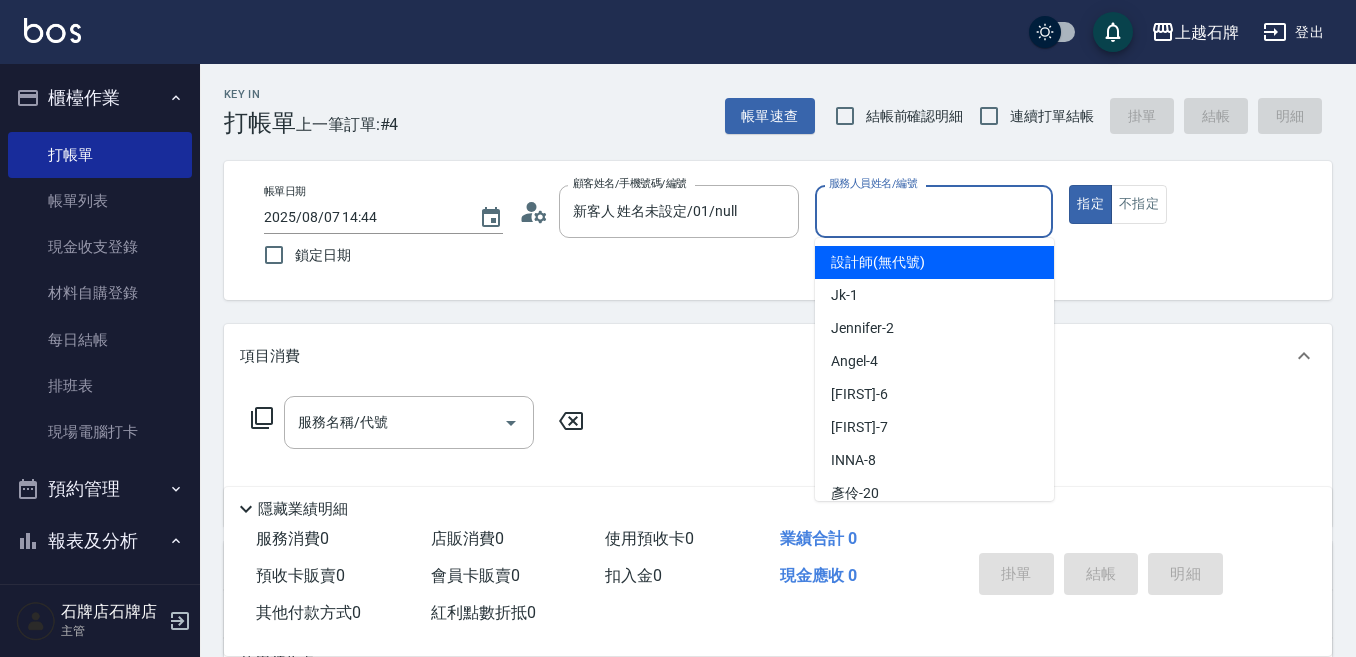 drag, startPoint x: 921, startPoint y: 217, endPoint x: 923, endPoint y: 349, distance: 132.01515 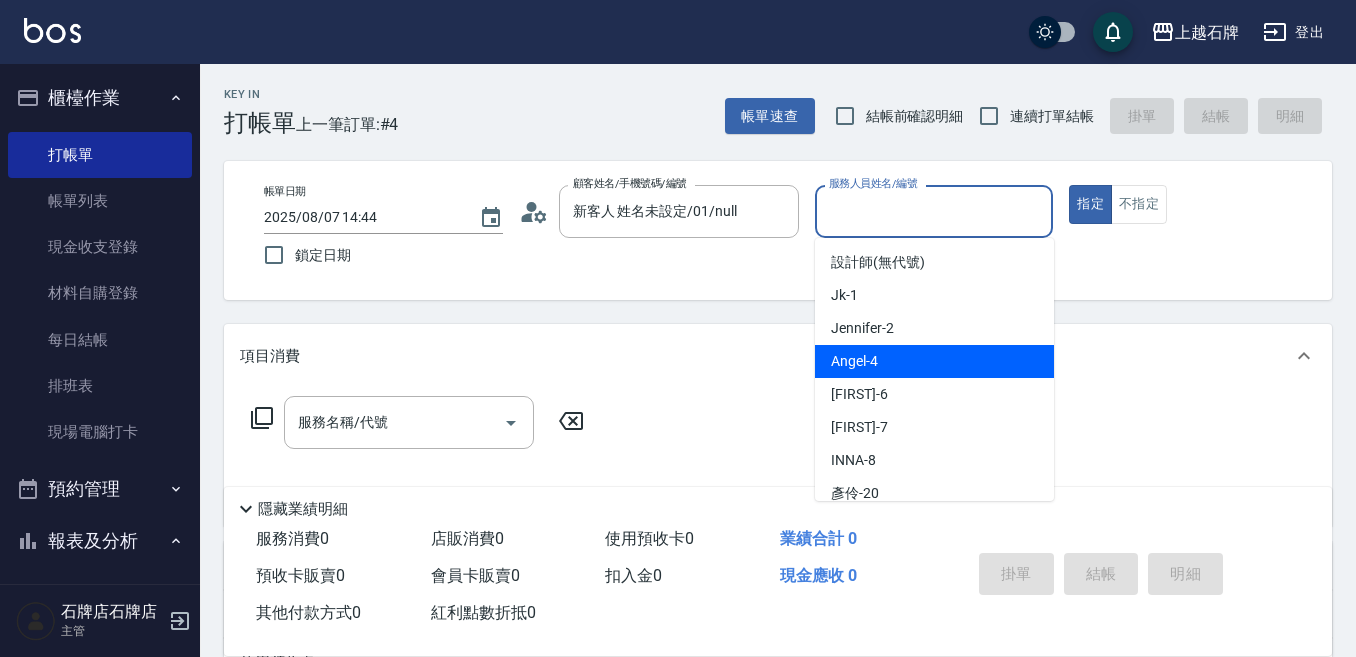 click on "Angel -4" at bounding box center (934, 361) 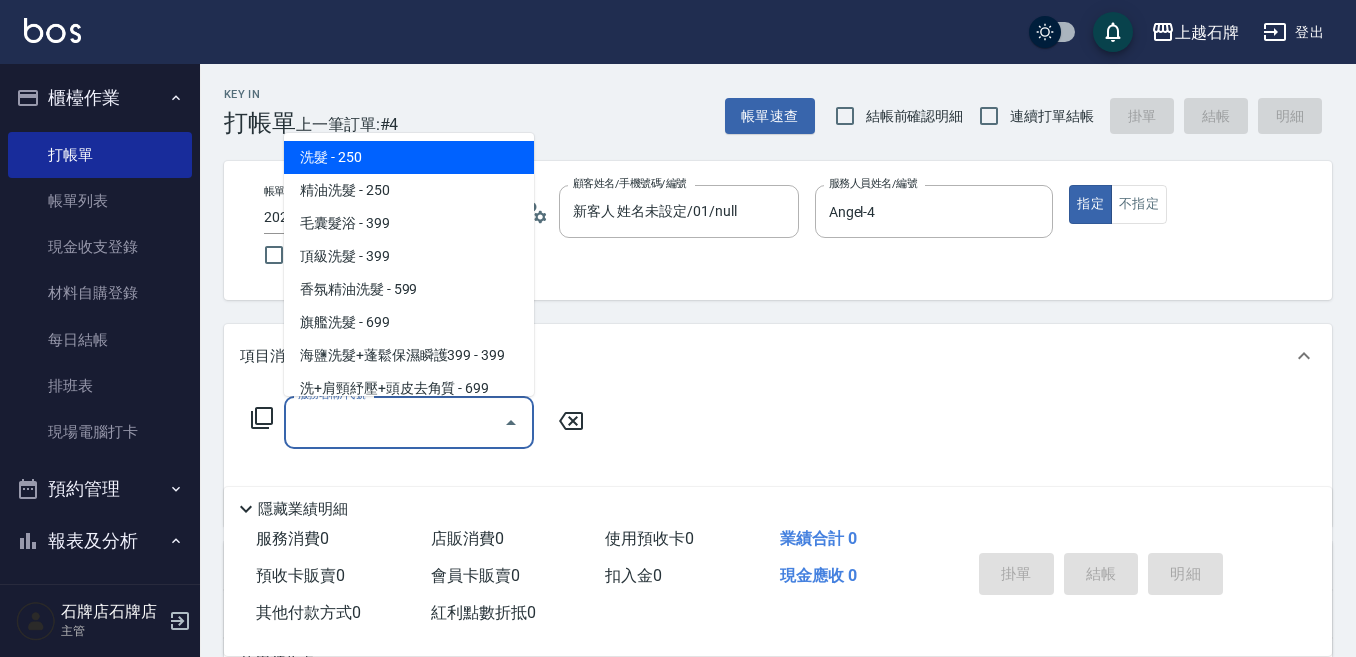 click on "服務名稱/代號" at bounding box center (394, 422) 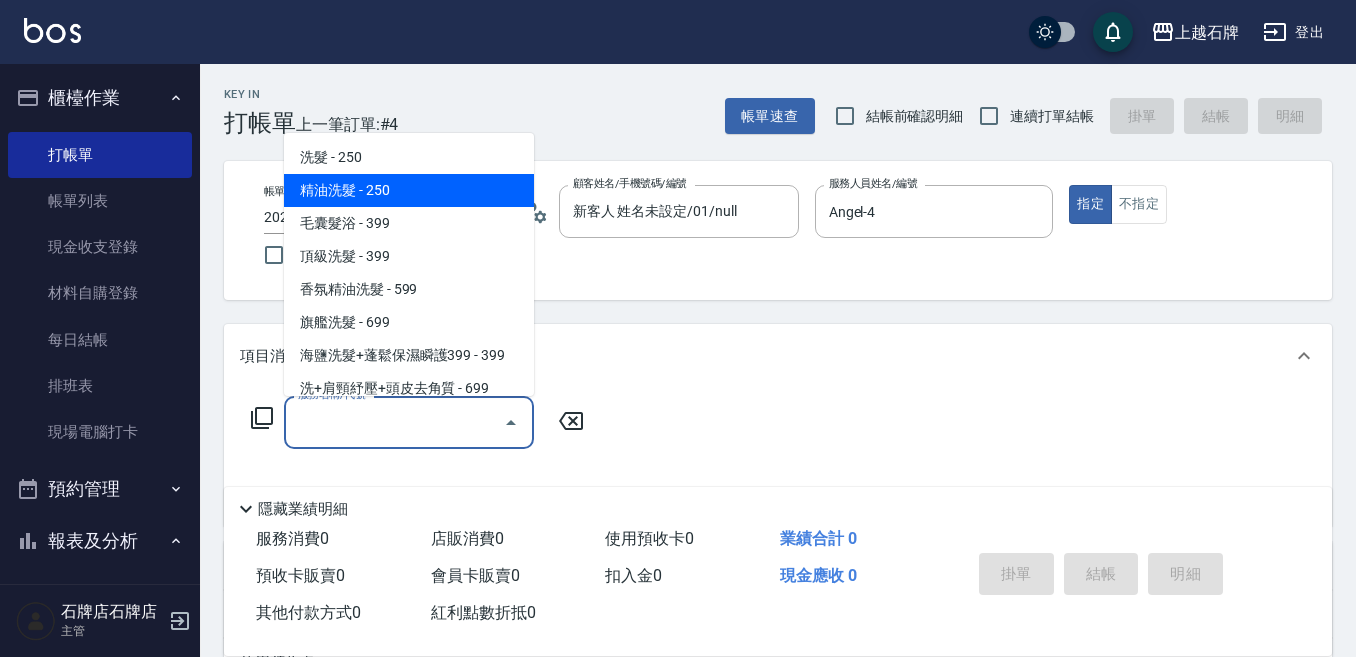 click on "精油洗髮 - 250" at bounding box center (409, 190) 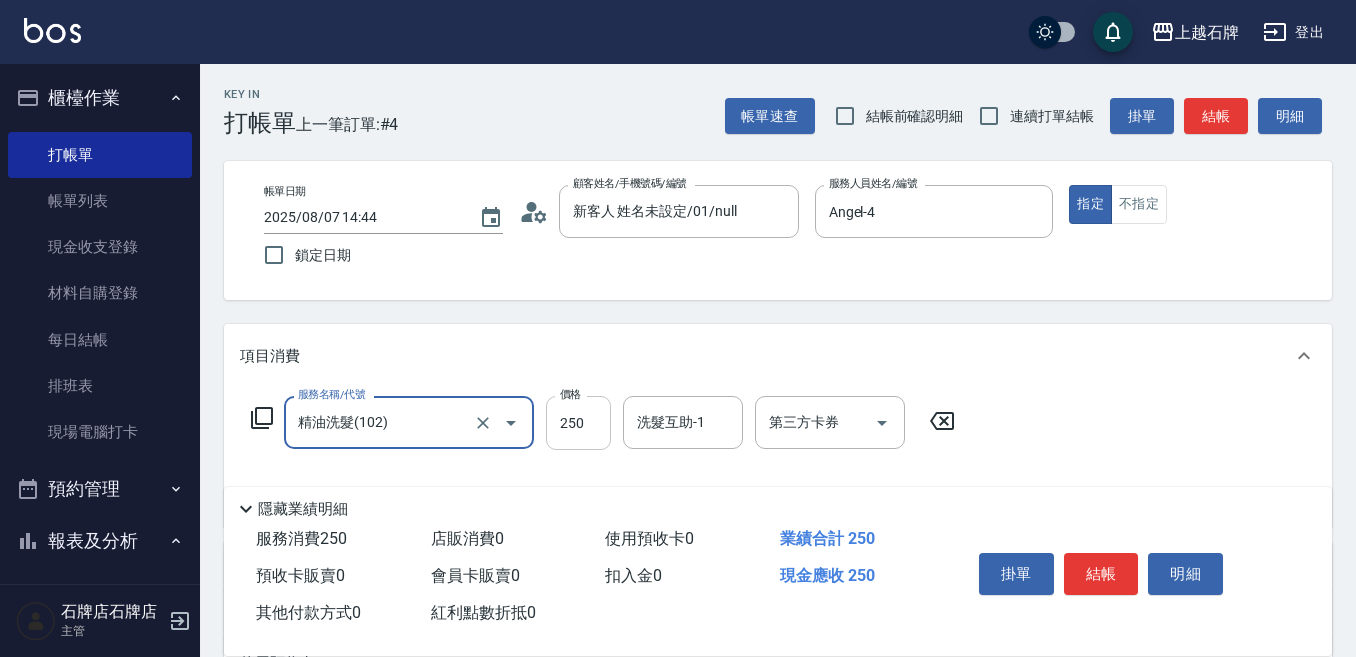 click on "250" at bounding box center (578, 423) 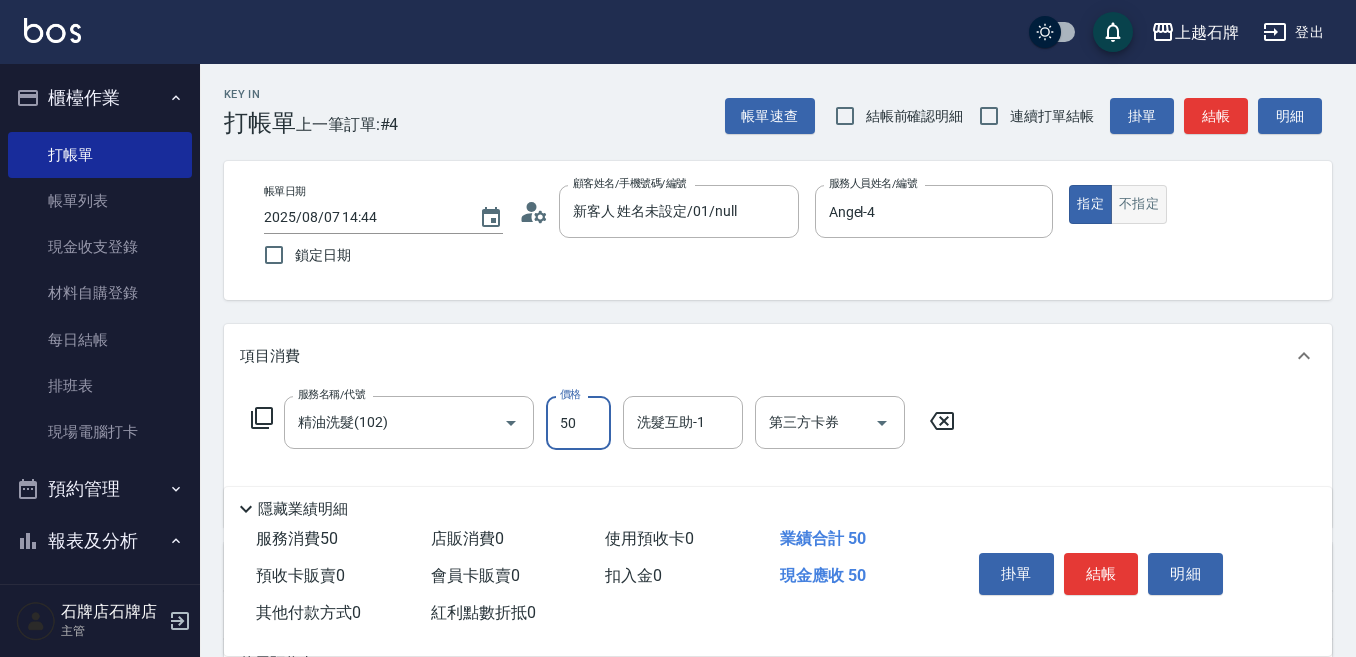 type on "50" 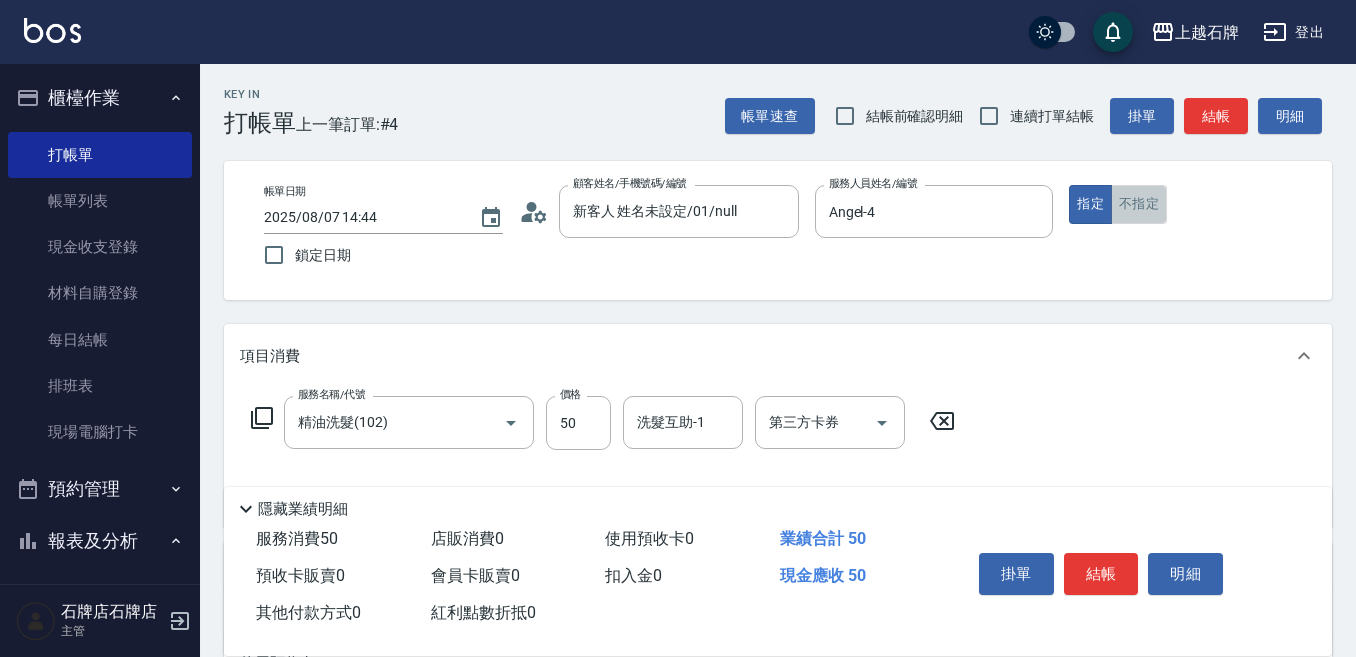 click on "不指定" at bounding box center [1139, 204] 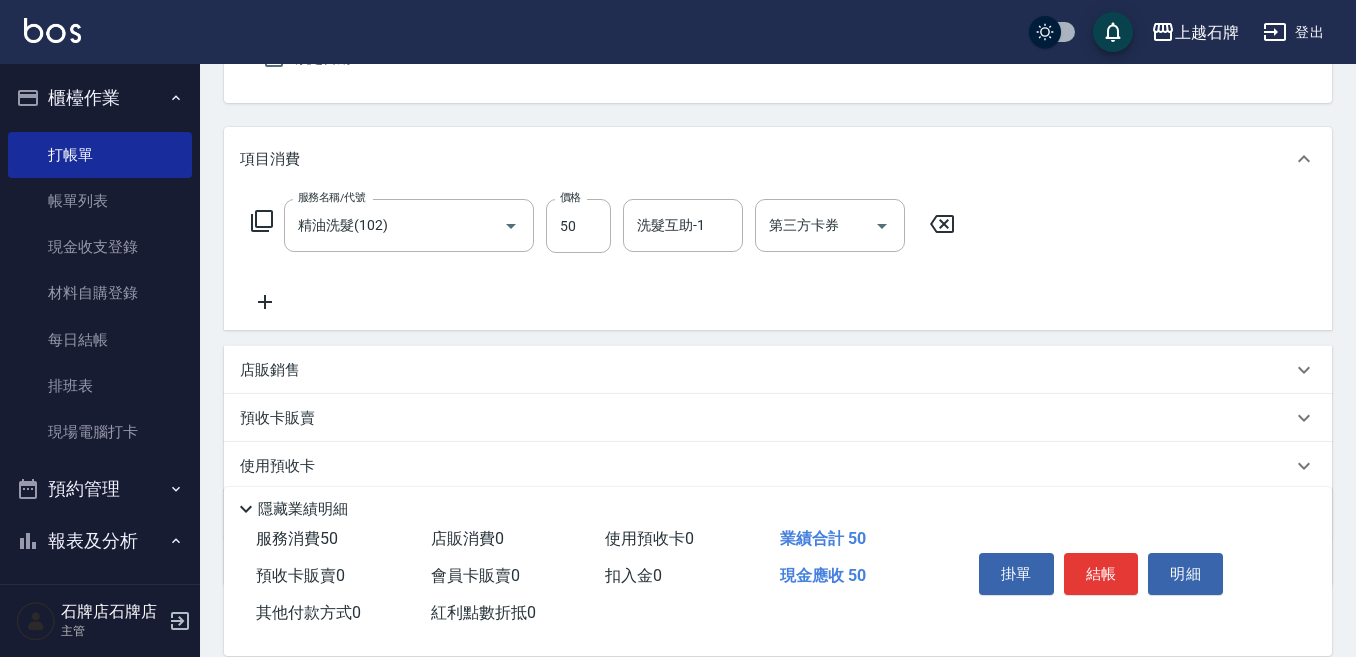 scroll, scrollTop: 200, scrollLeft: 0, axis: vertical 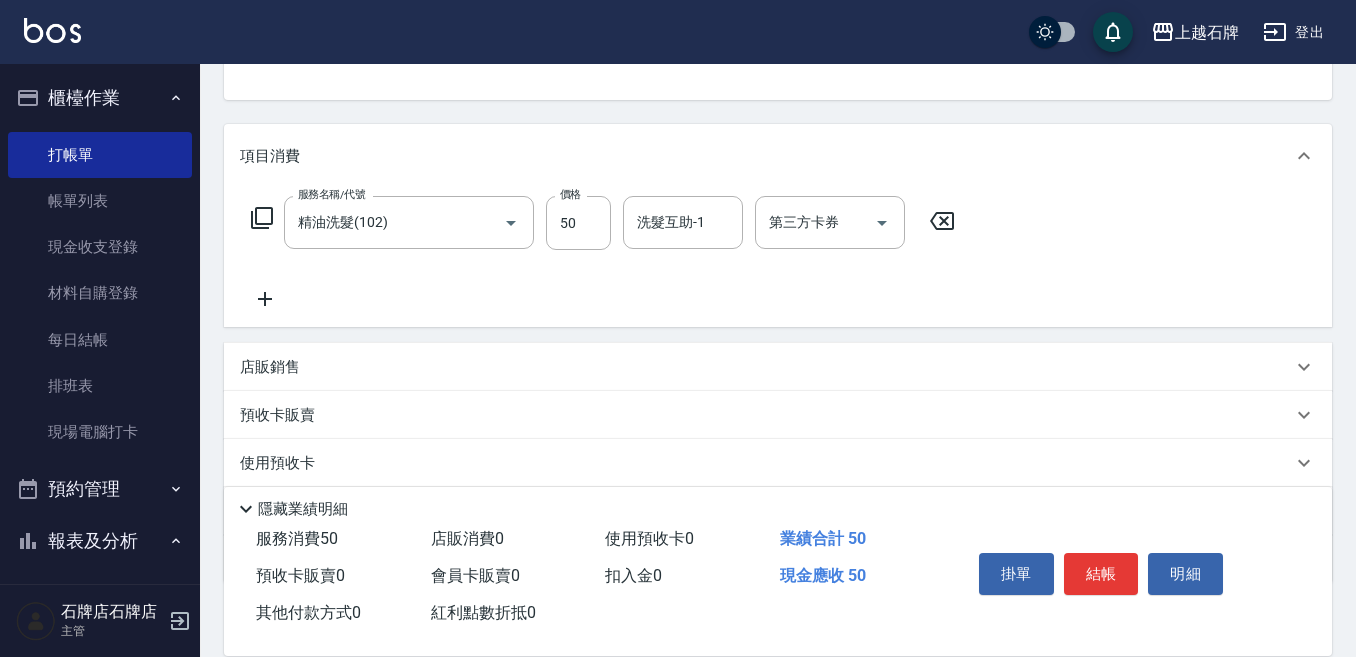 click 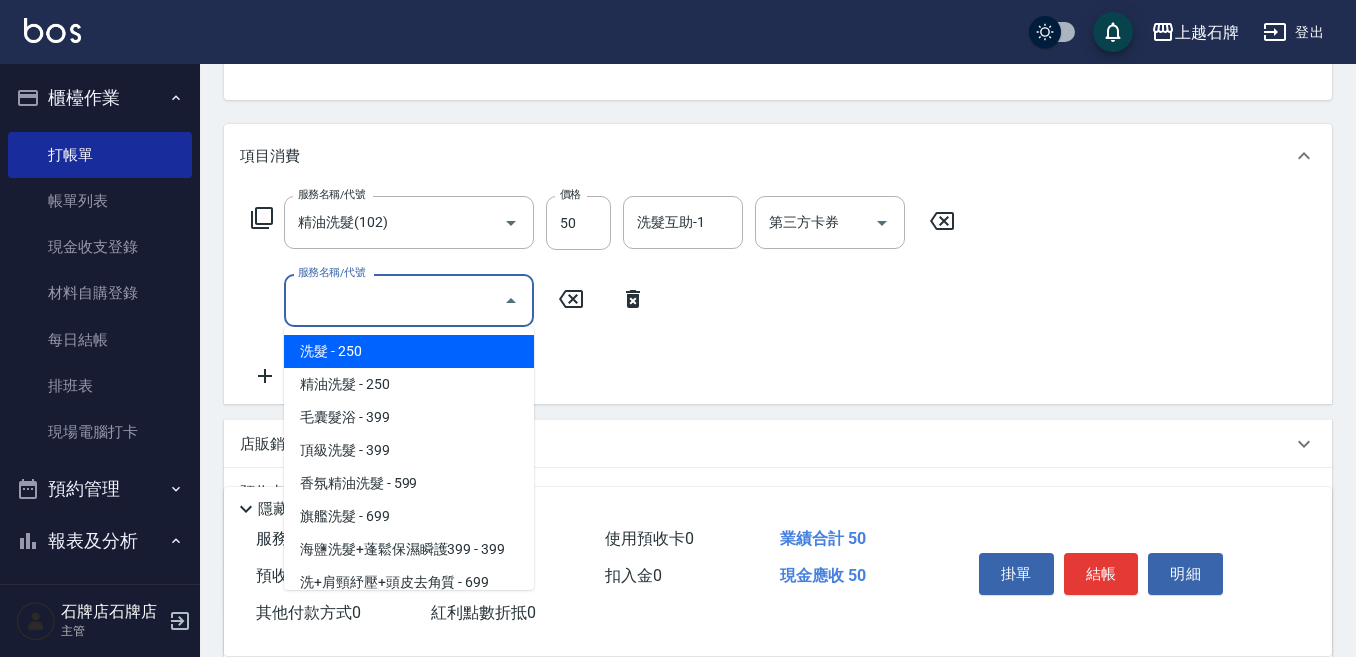 click on "服務名稱/代號" at bounding box center (394, 300) 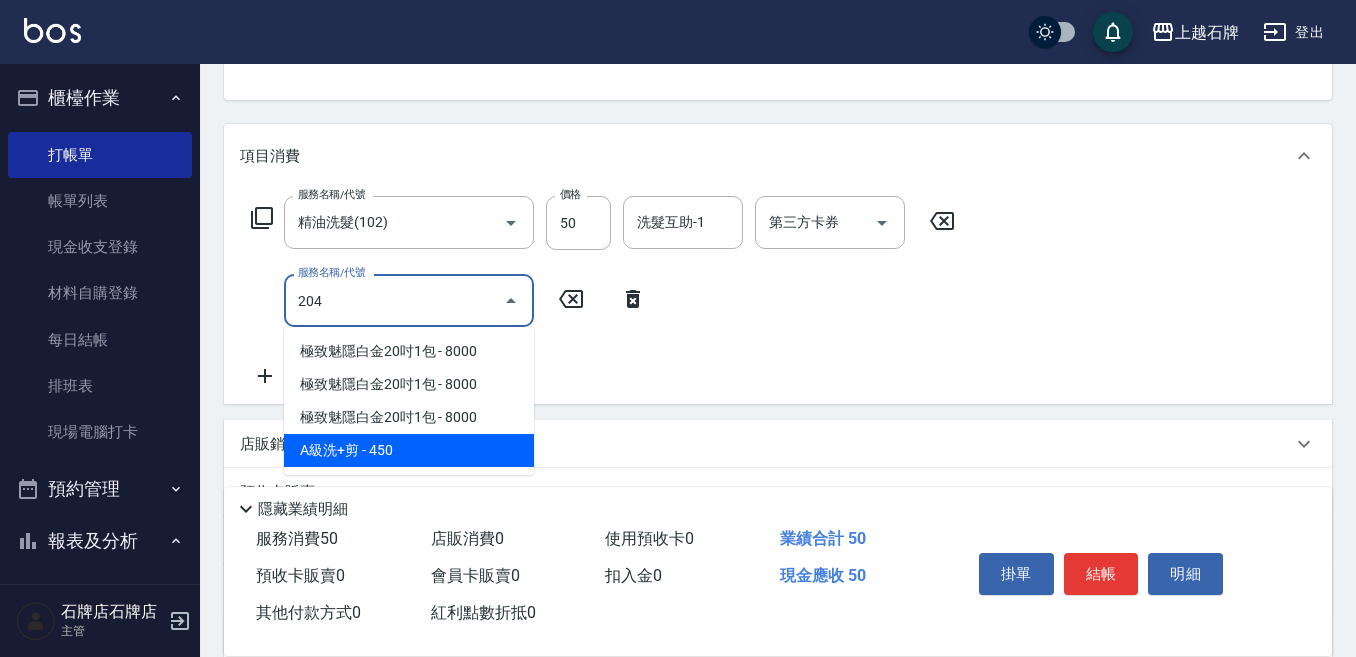 click on "A級洗+剪 - 450" at bounding box center (409, 450) 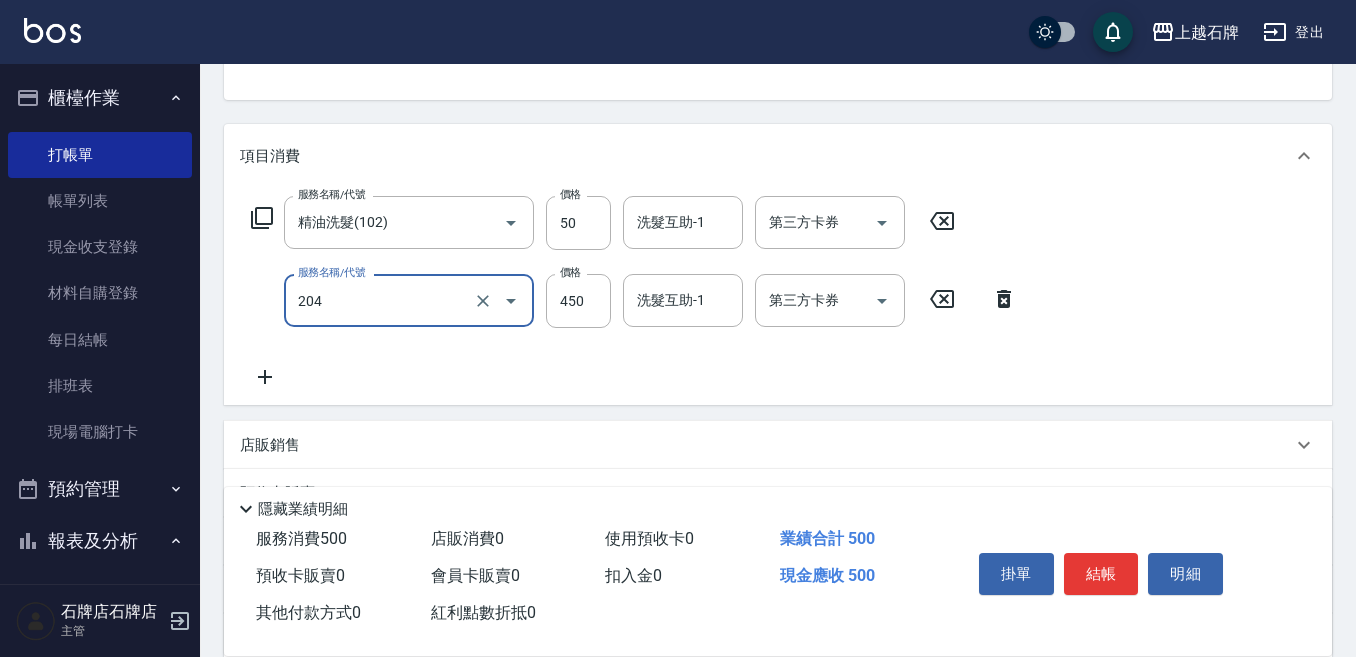 type on "A級洗+剪(204)" 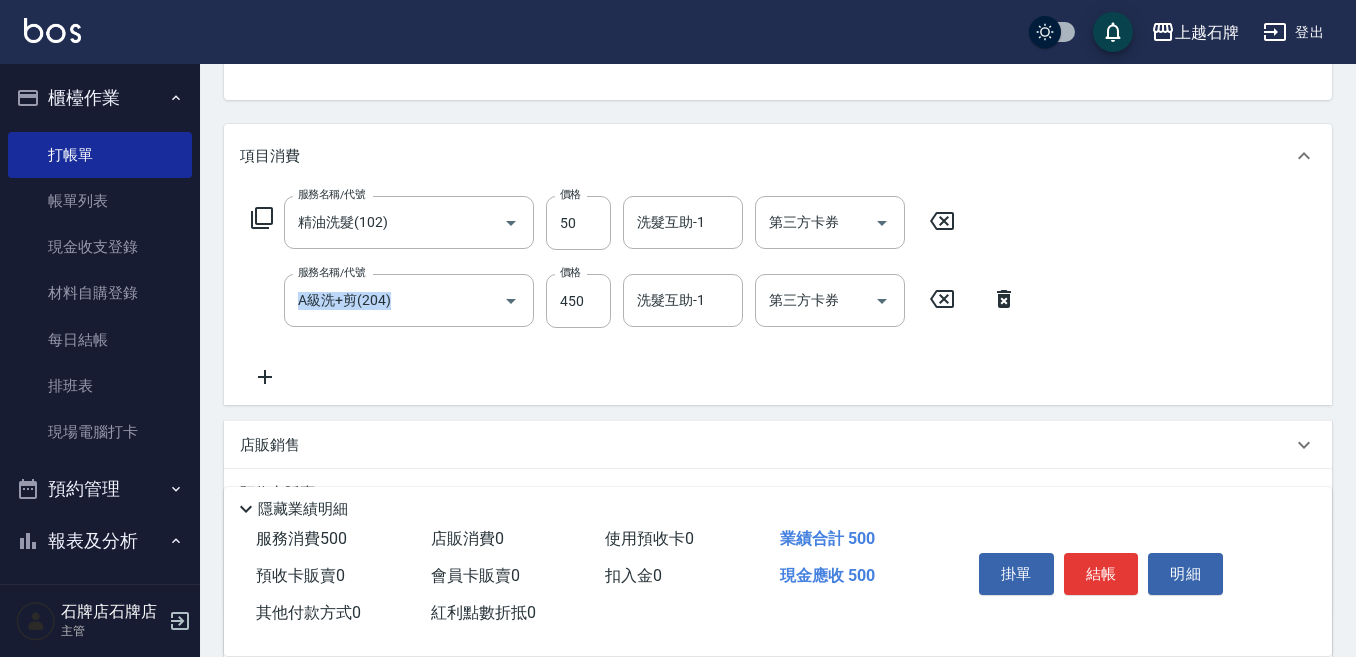 click on "服務名稱/代號 A級洗+剪(204) 服務名稱/代號 價格 [PRICE] 價格 洗髮互助-1 洗髮互助-1 第三方卡券 第三方卡券" at bounding box center [634, 301] 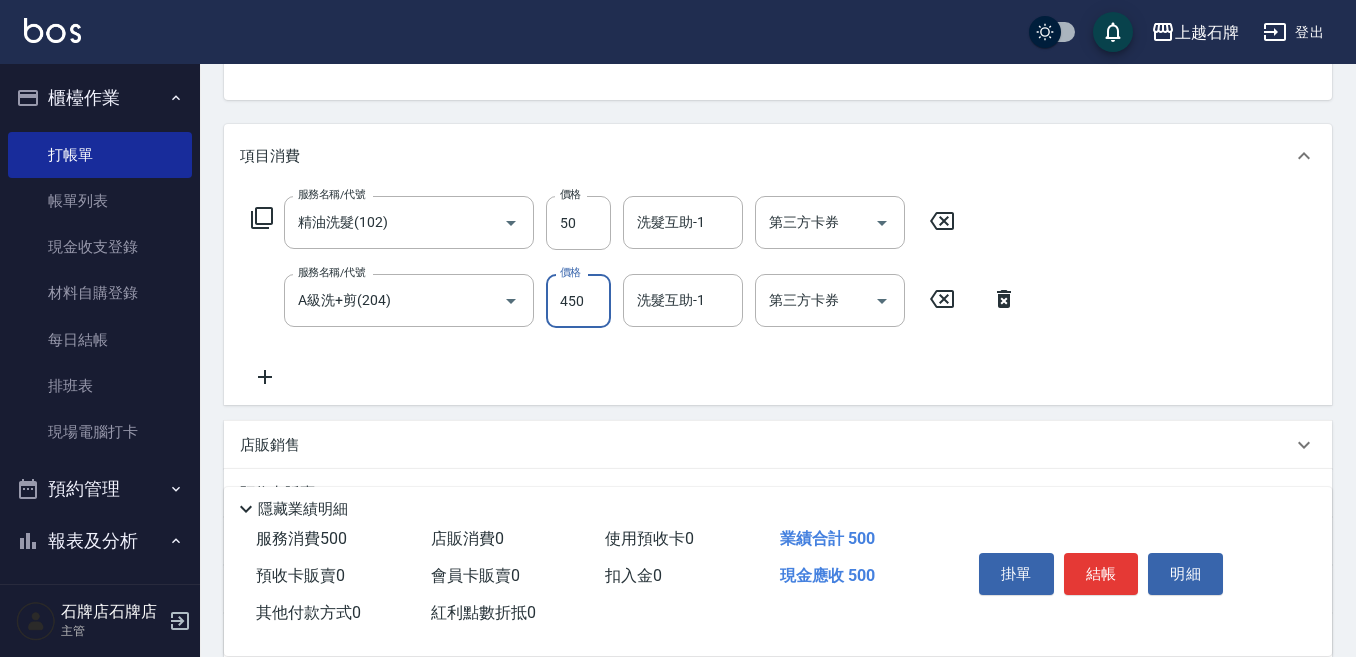 click on "450" at bounding box center (578, 301) 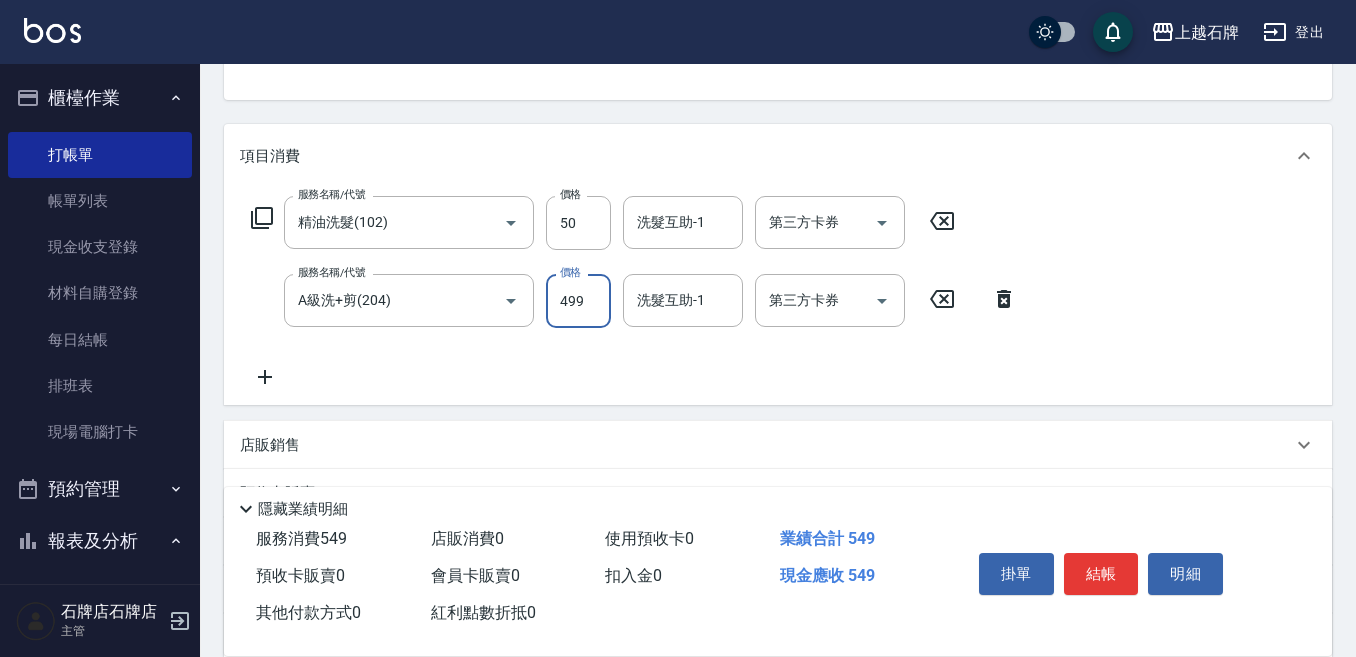 scroll, scrollTop: 100, scrollLeft: 0, axis: vertical 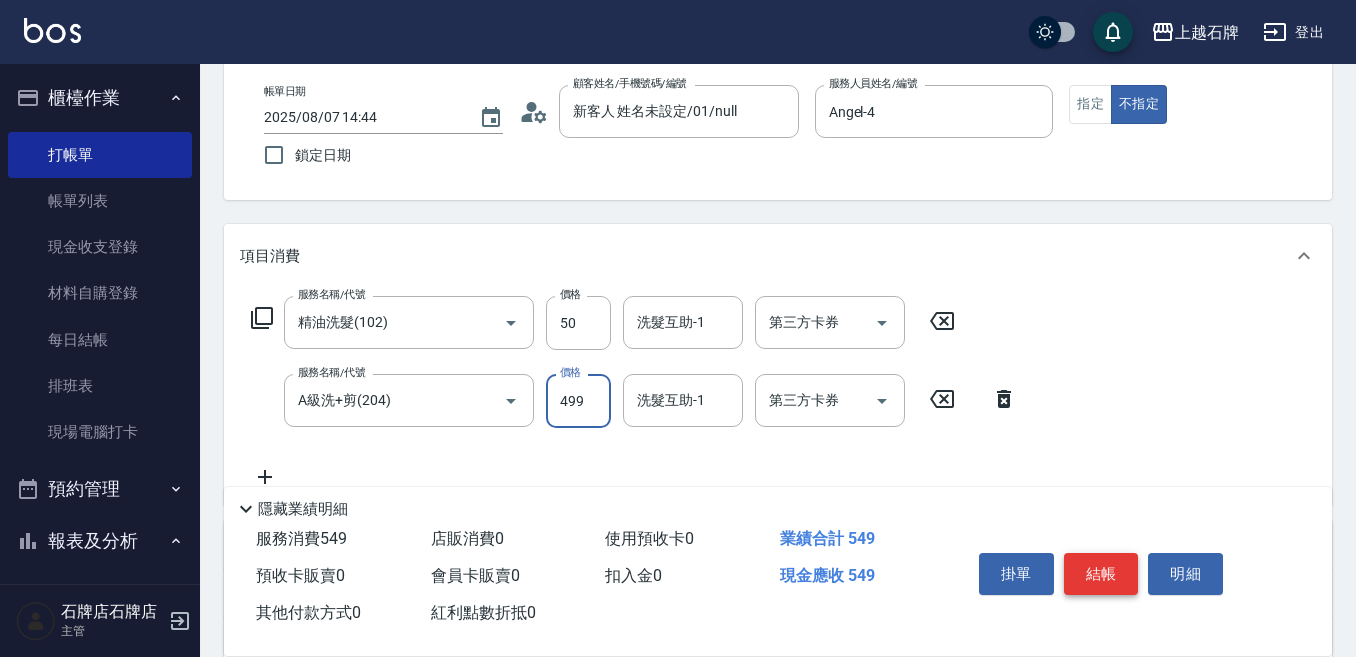 type on "499" 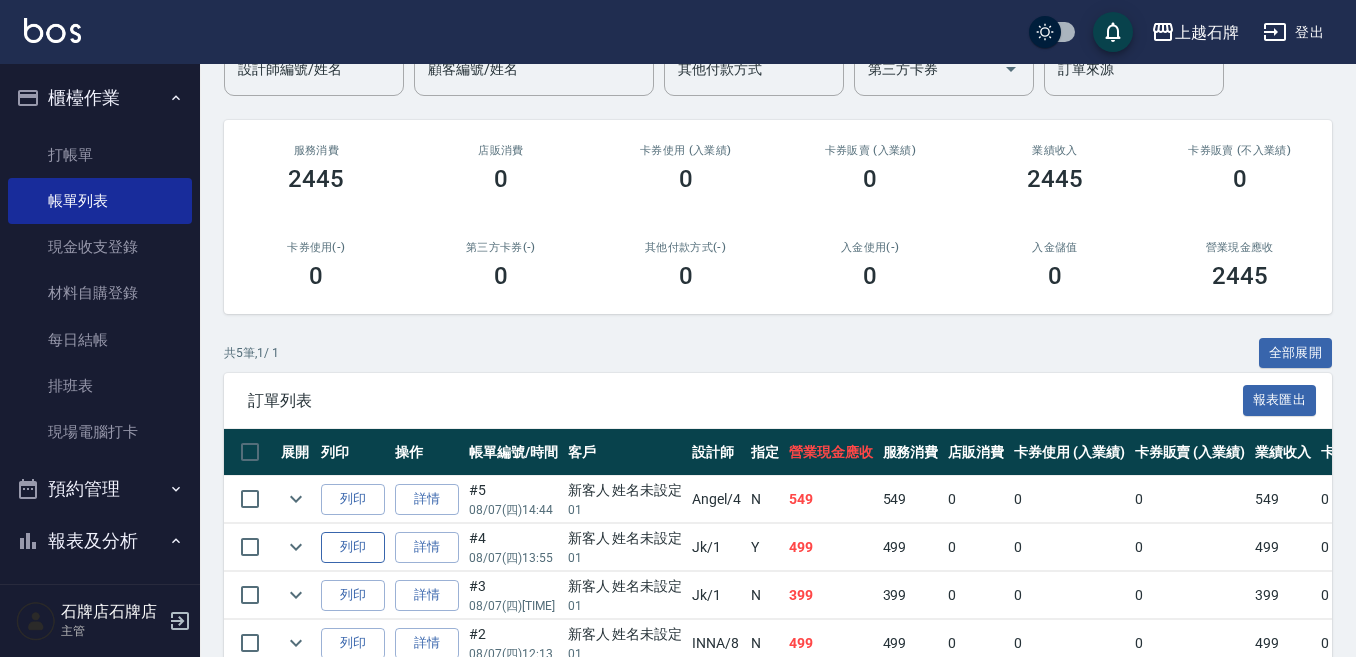 scroll, scrollTop: 200, scrollLeft: 0, axis: vertical 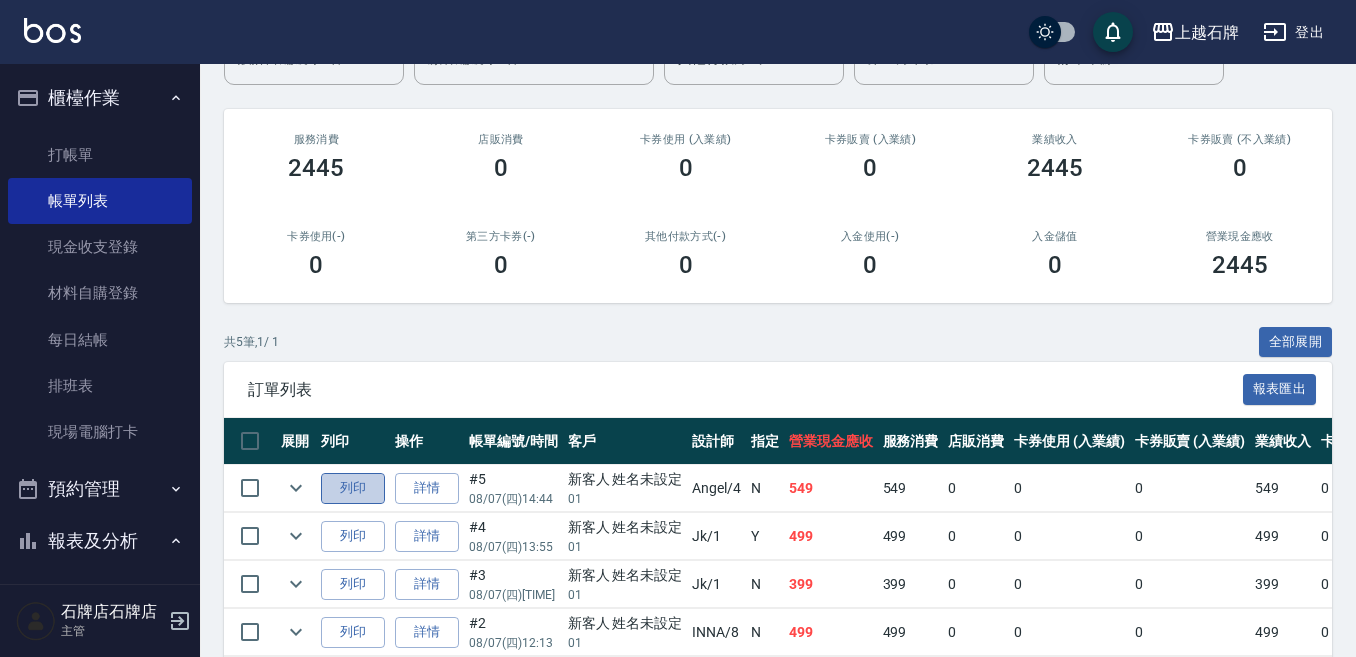 click on "列印" at bounding box center [353, 488] 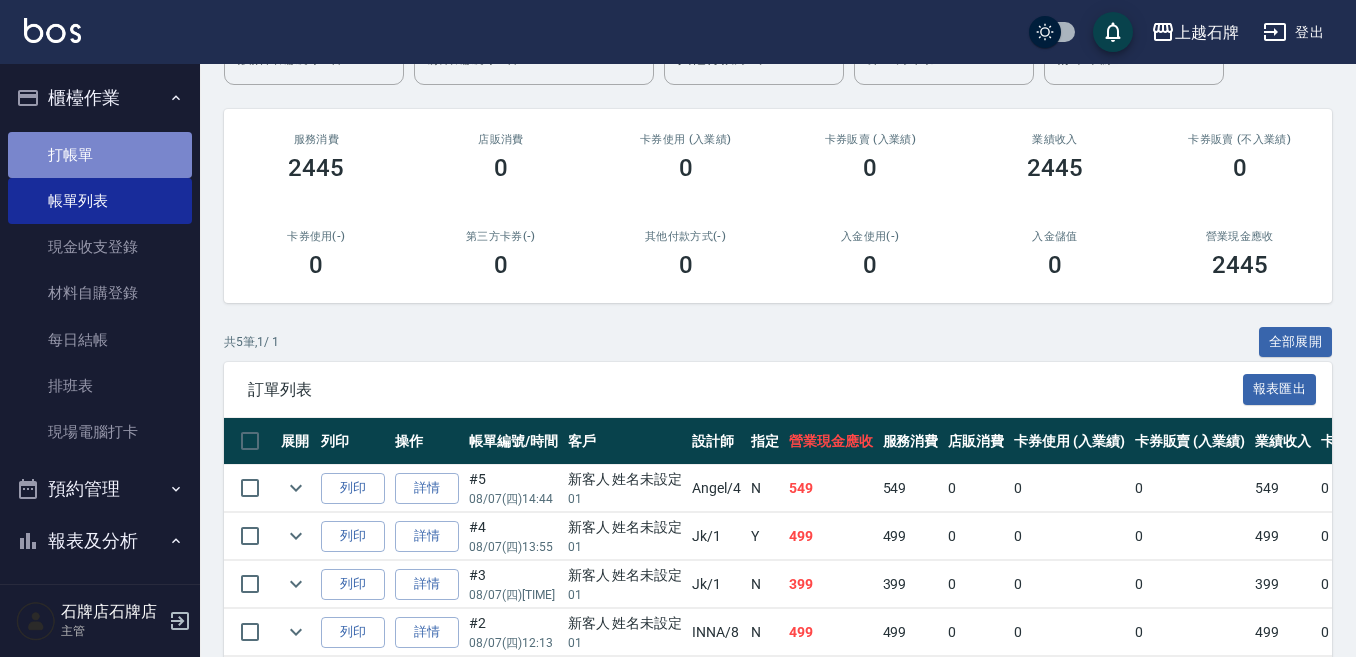 click on "打帳單" at bounding box center [100, 155] 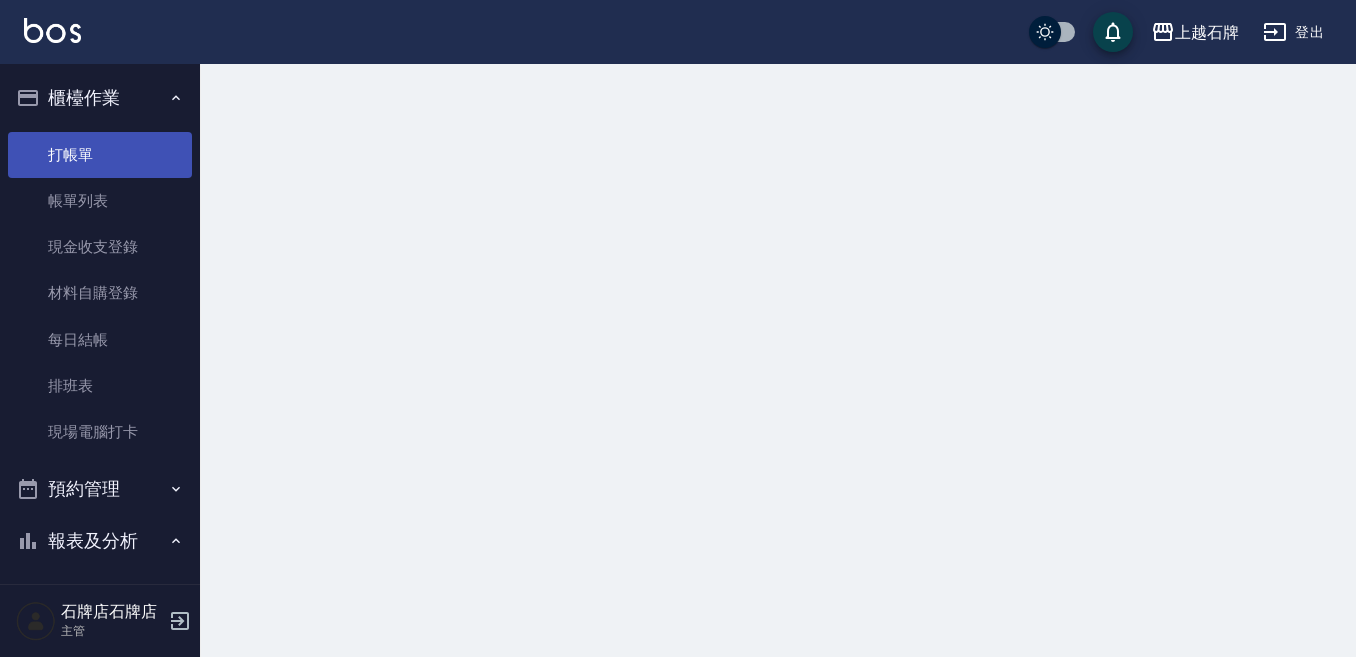scroll, scrollTop: 0, scrollLeft: 0, axis: both 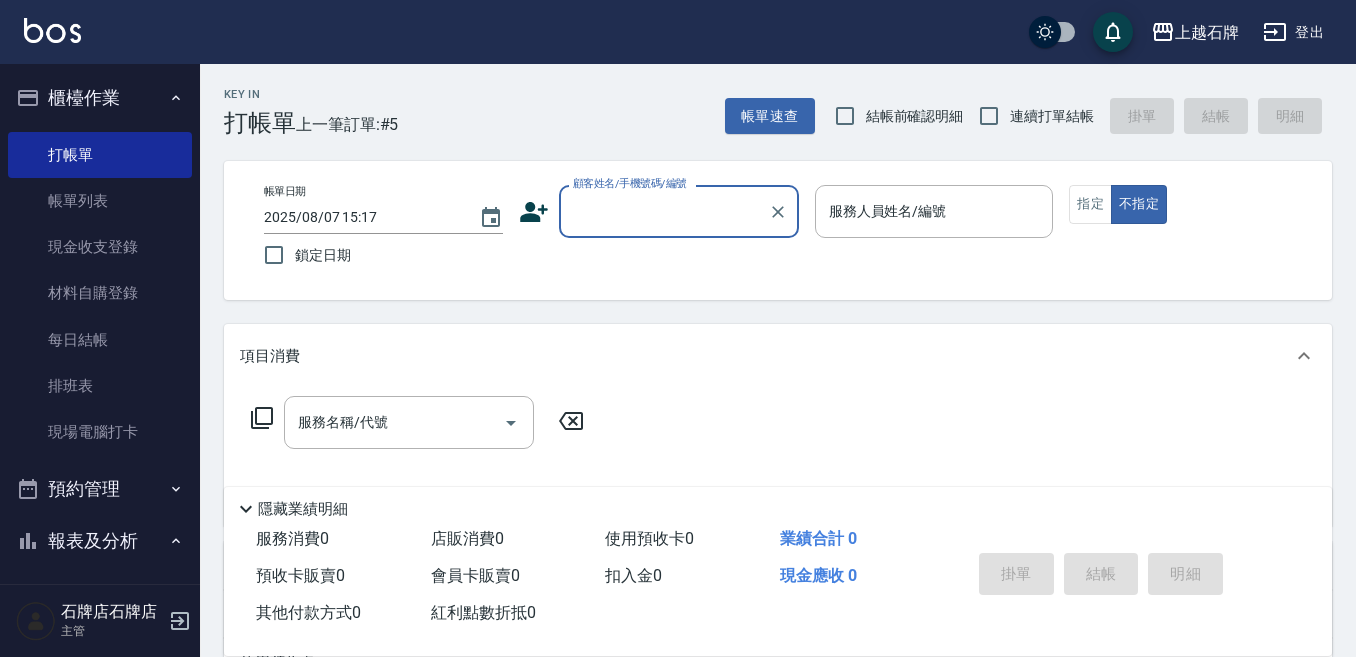 drag, startPoint x: 668, startPoint y: 140, endPoint x: 675, endPoint y: 150, distance: 12.206555 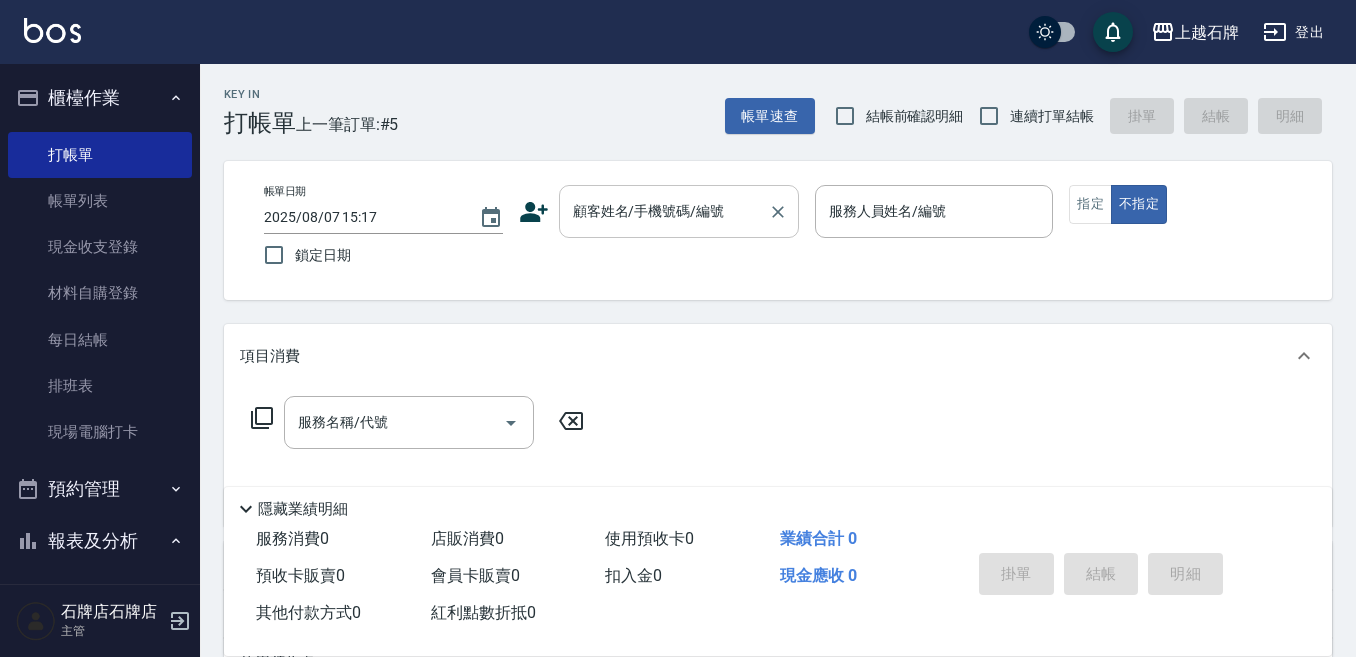 click on "帳單日期 [DATE] [TIME] 鎖定日期 顧客姓名/手機號碼/編號 顧客姓名/手機號碼/編號 服務人員姓名/編號 服務人員姓名/編號 指定 不指定" at bounding box center [778, 230] 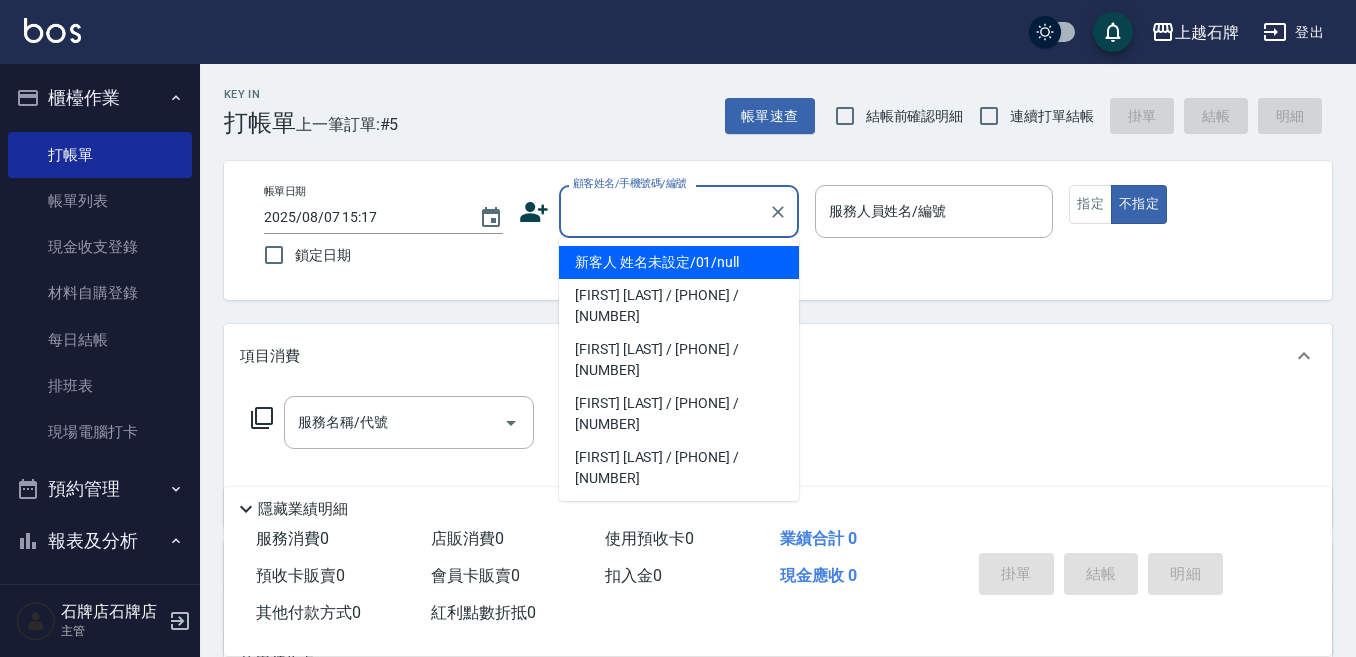 drag, startPoint x: 720, startPoint y: 262, endPoint x: 1042, endPoint y: 275, distance: 322.26233 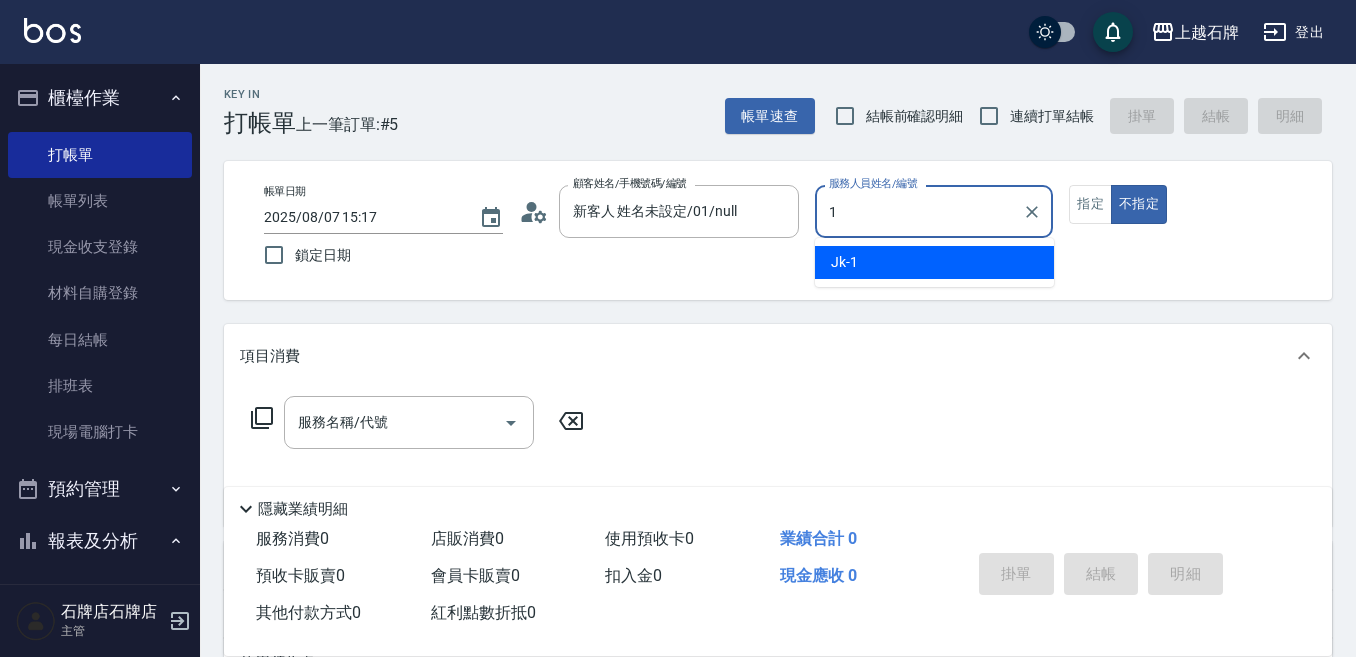 type on "新客人 姓名未設定/01/null" 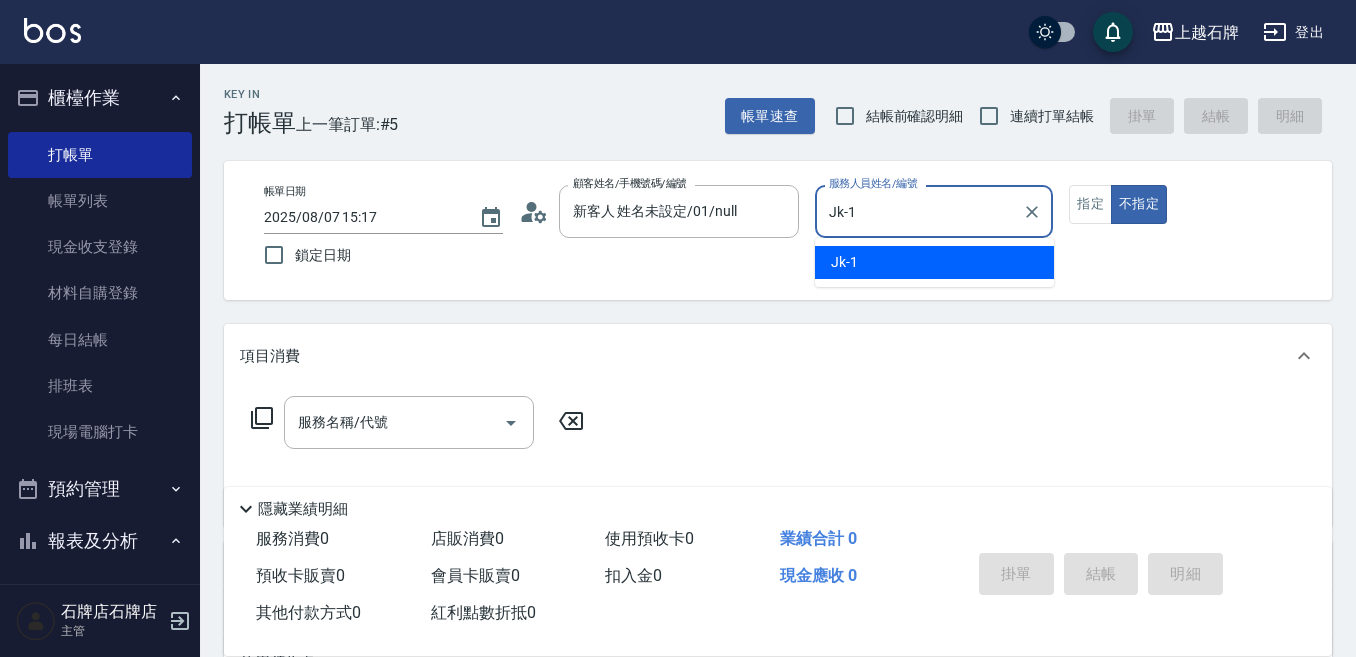 type on "Jk-1" 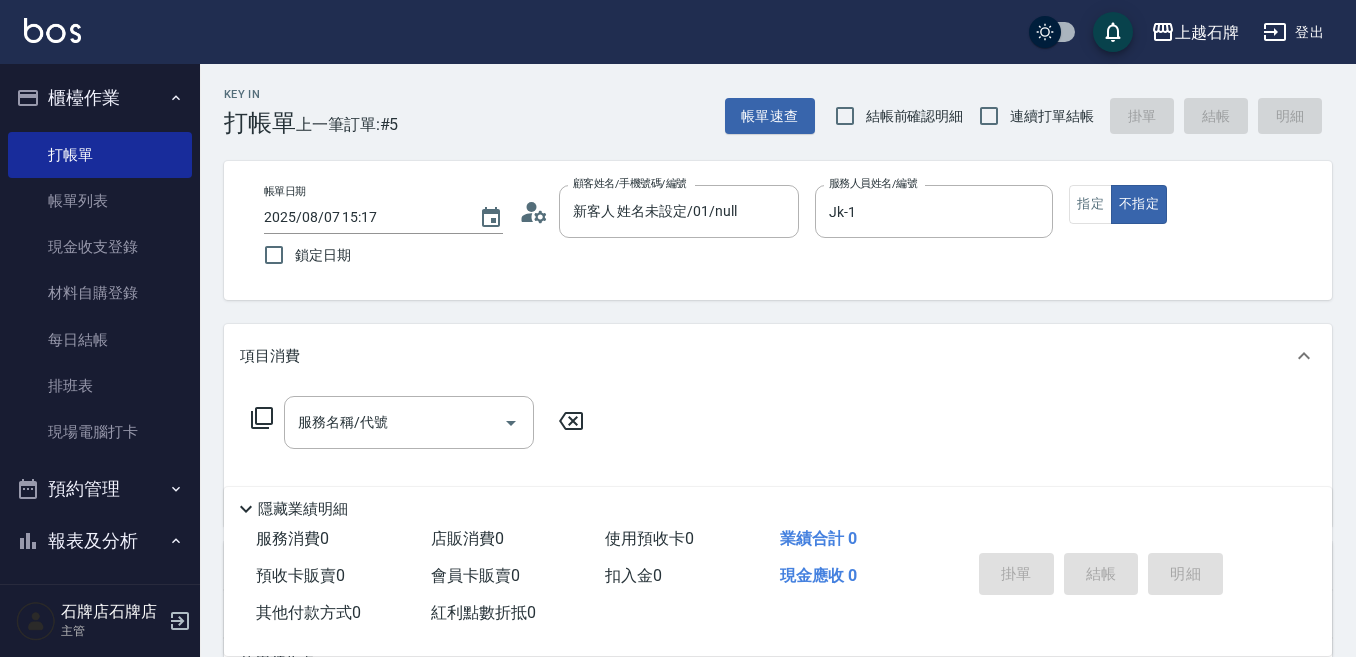 drag, startPoint x: 957, startPoint y: 261, endPoint x: 691, endPoint y: 327, distance: 274.06567 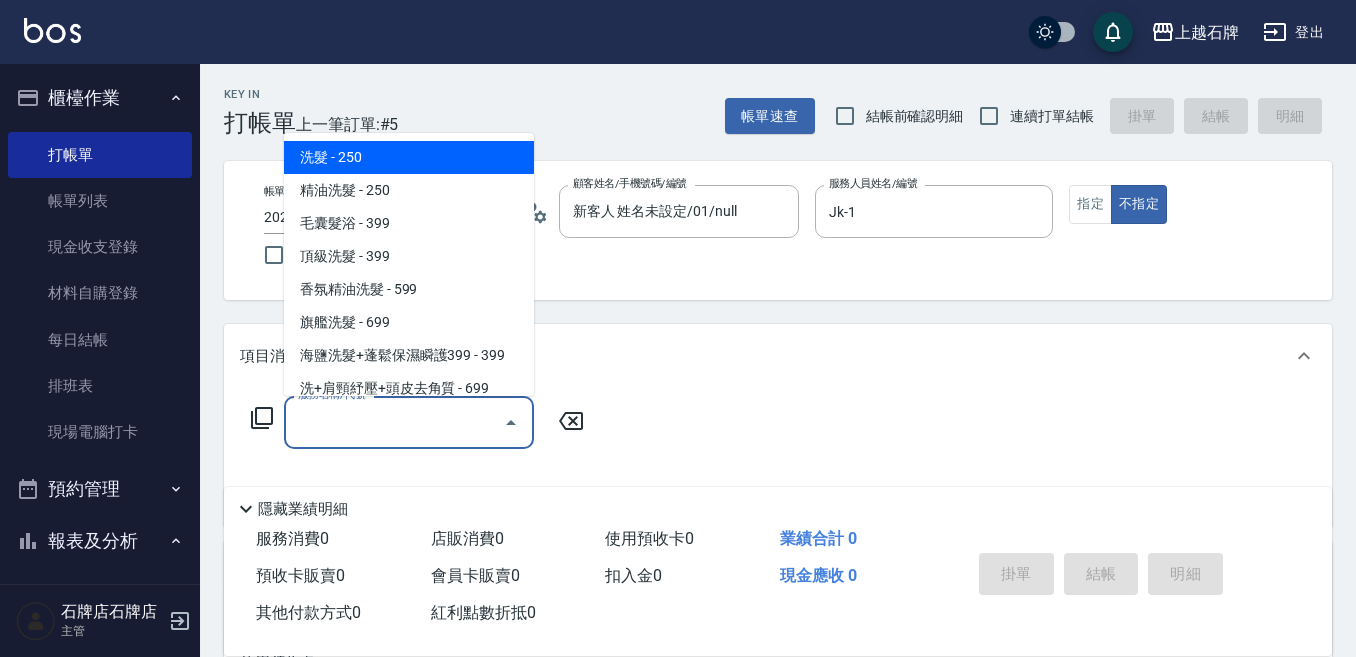 click on "服務名稱/代號" at bounding box center (394, 422) 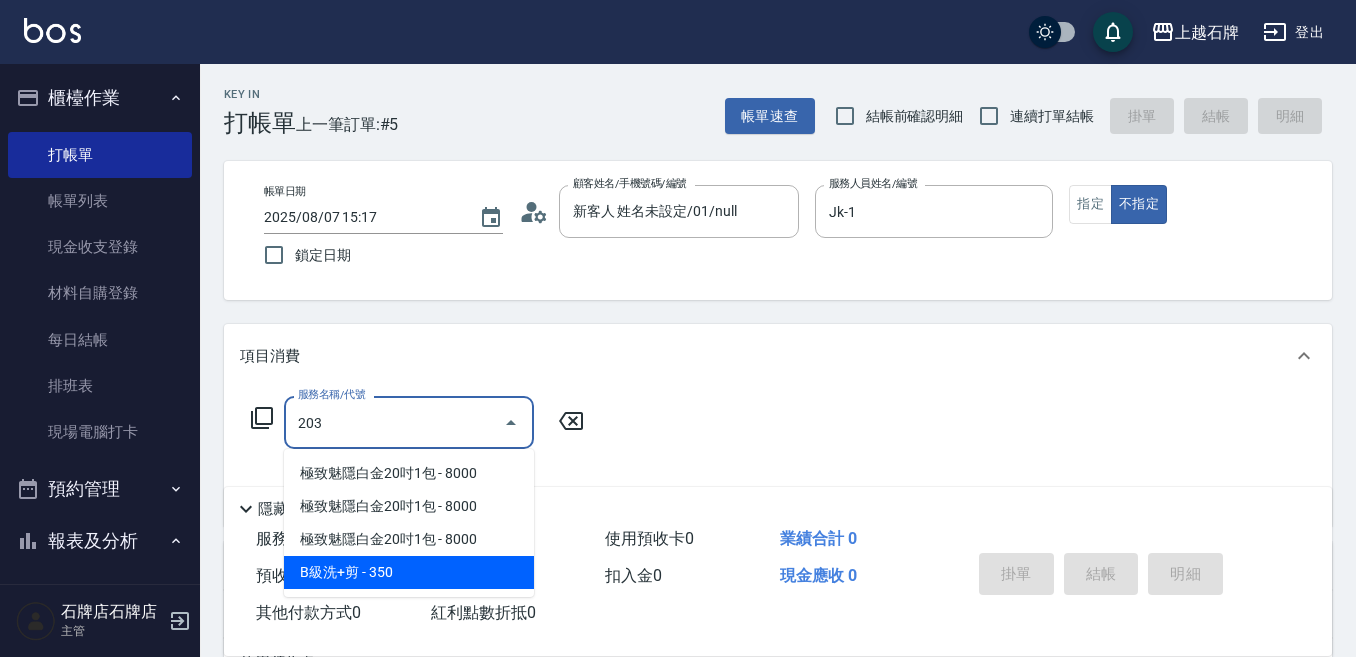 drag, startPoint x: 450, startPoint y: 567, endPoint x: 542, endPoint y: 414, distance: 178.5301 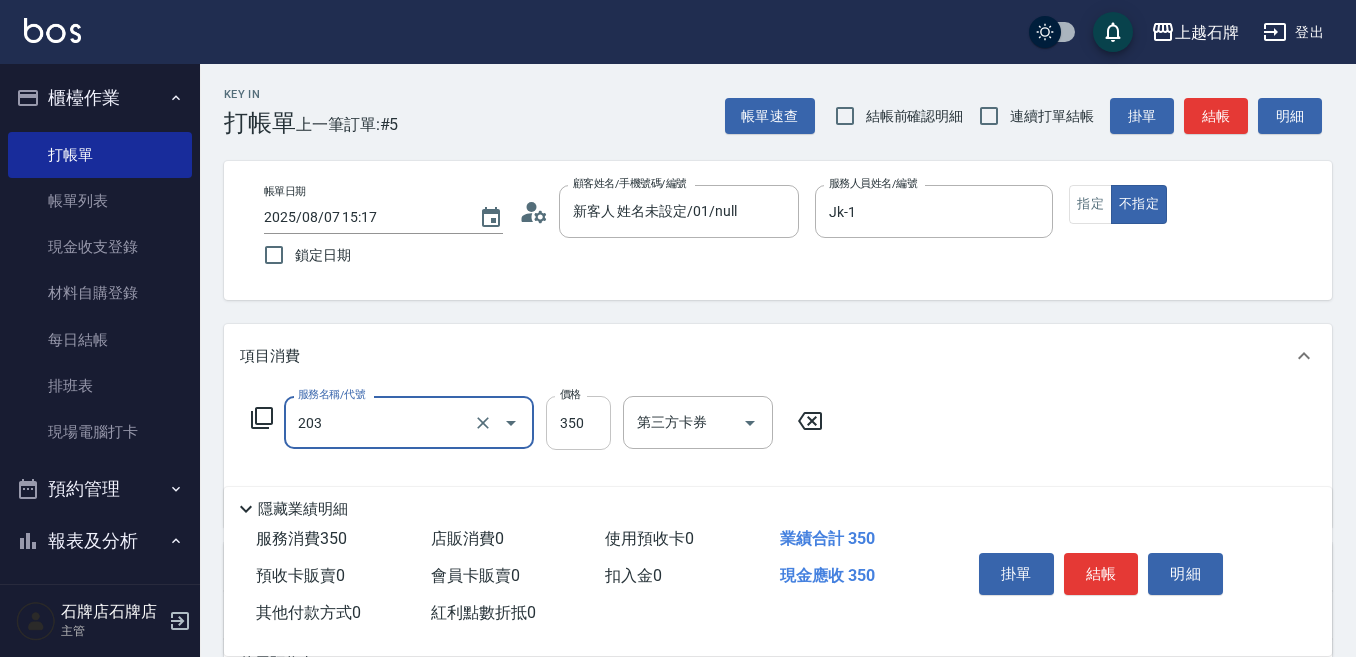 click on "350" at bounding box center [578, 423] 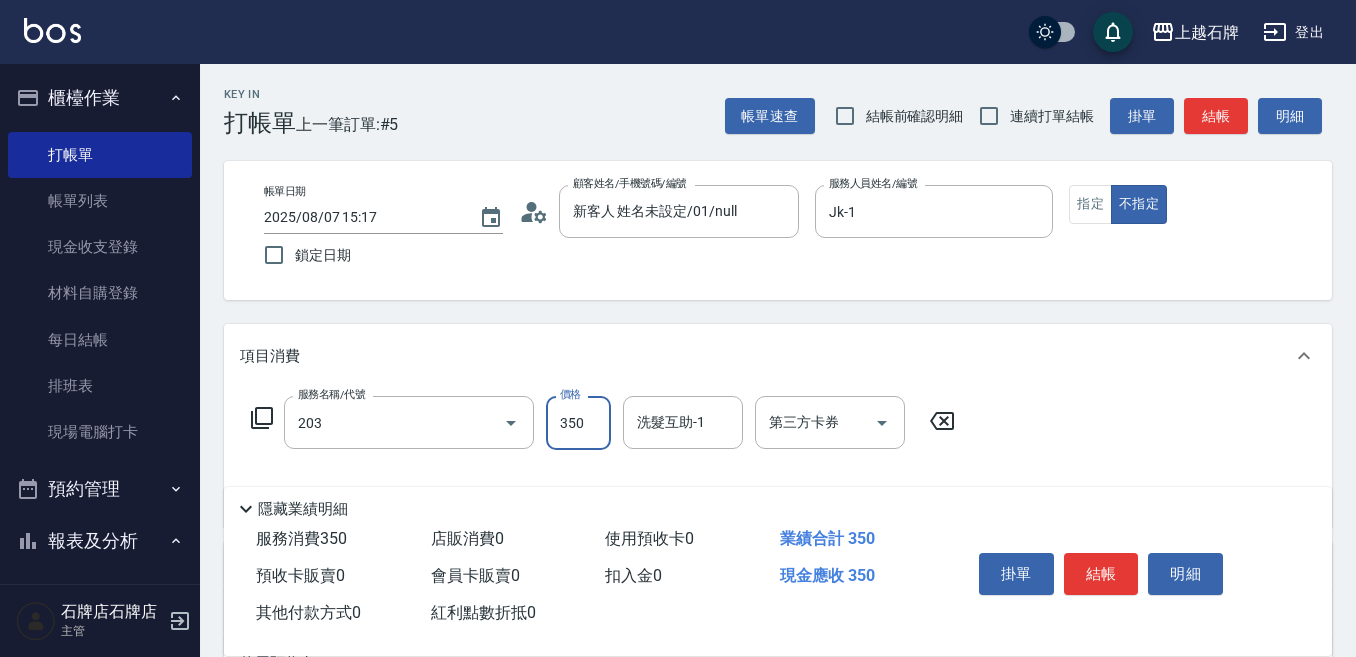 type on "B級洗+剪(203)" 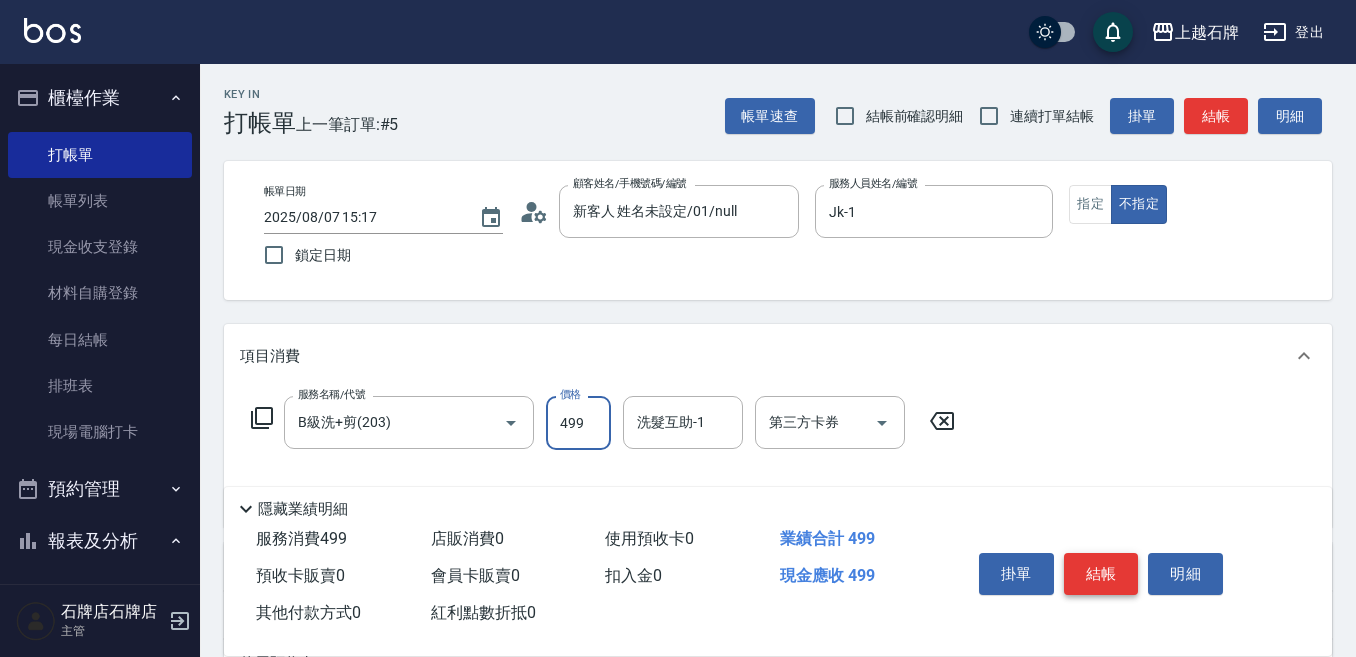 type on "499" 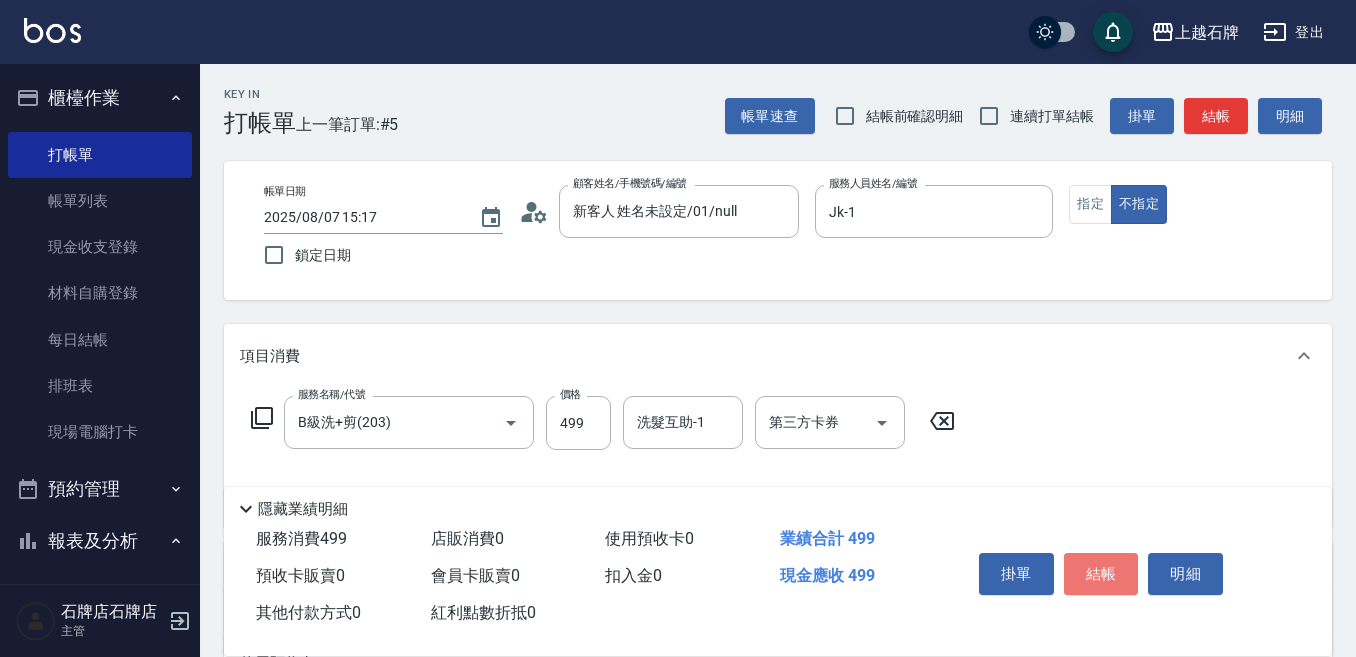 click on "結帳" at bounding box center [1101, 574] 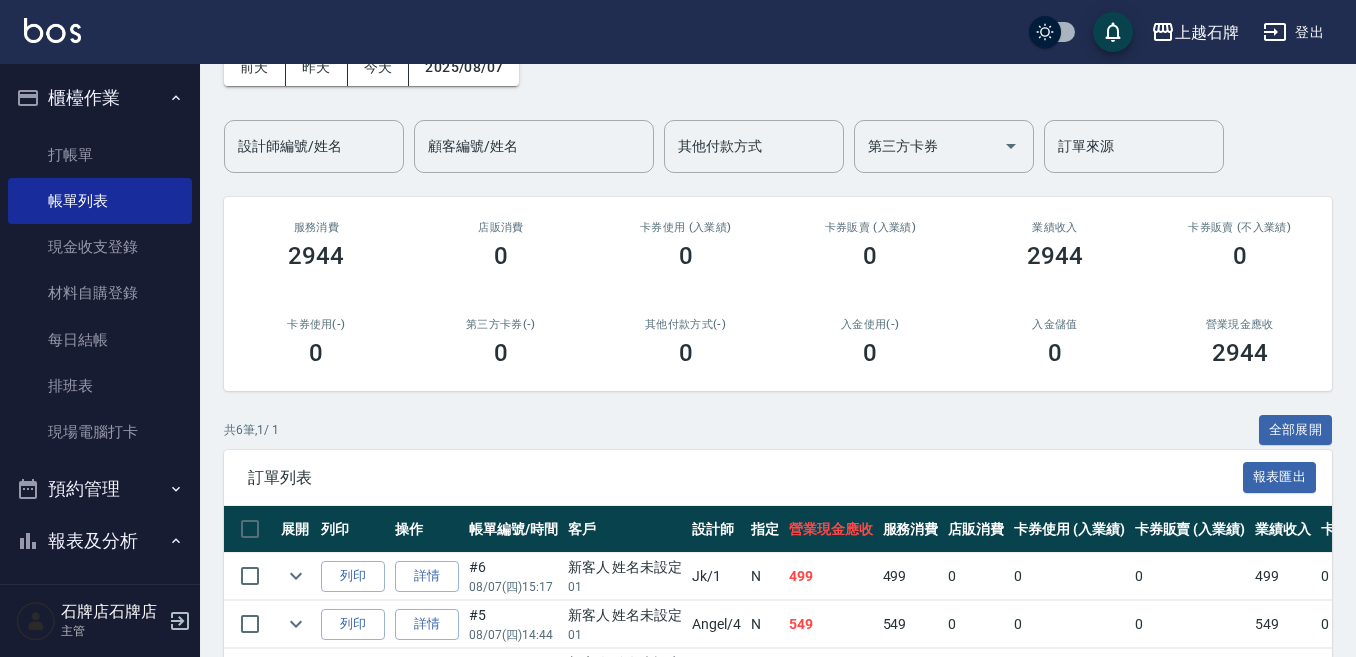 scroll, scrollTop: 300, scrollLeft: 0, axis: vertical 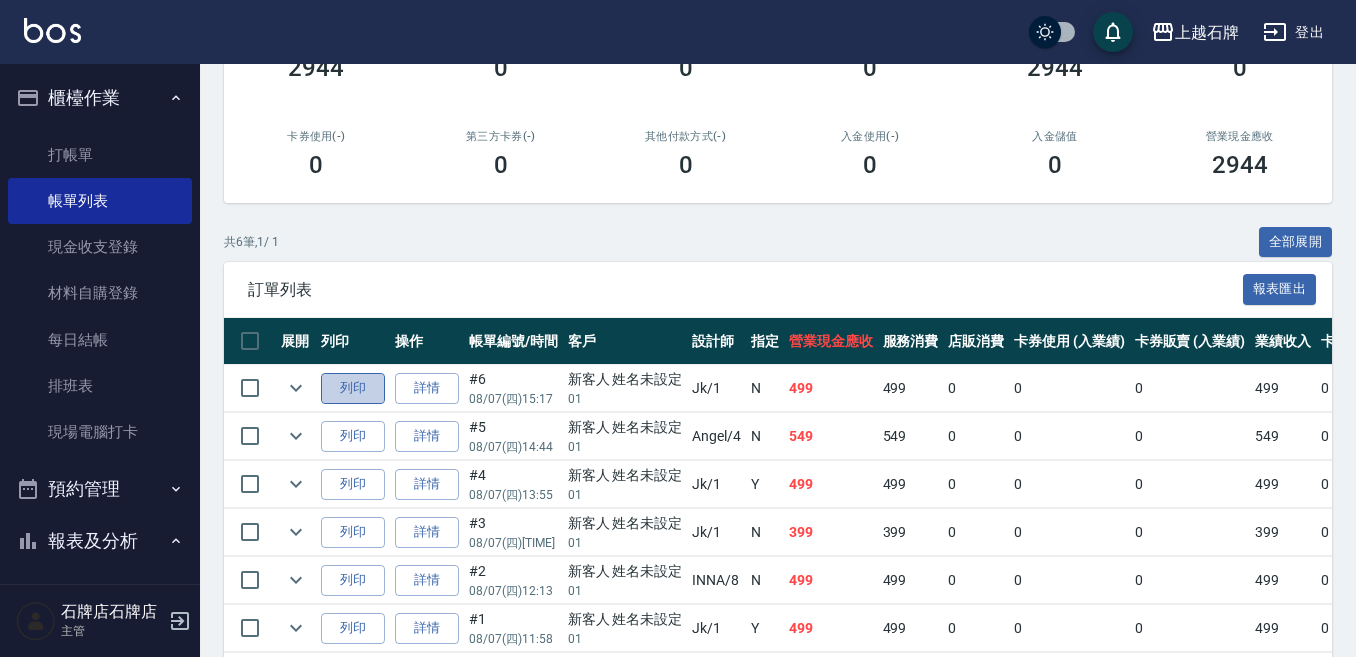 click on "列印" at bounding box center [353, 388] 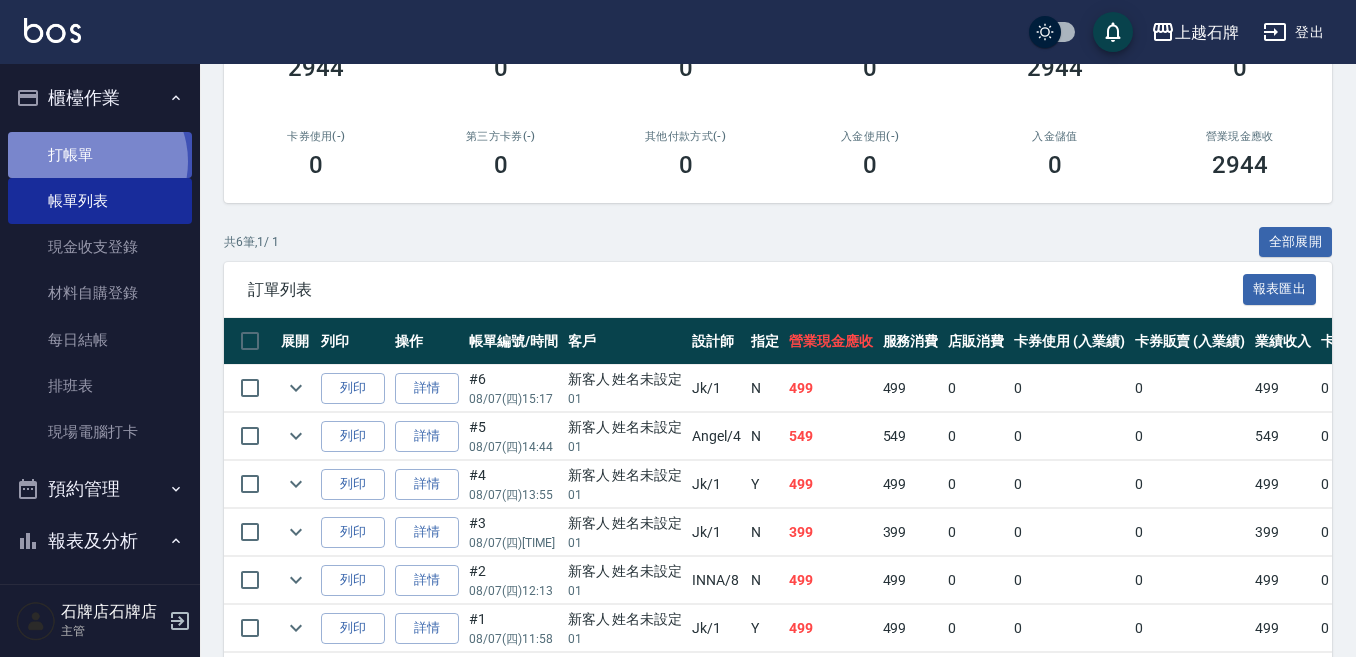 click on "打帳單" at bounding box center (100, 155) 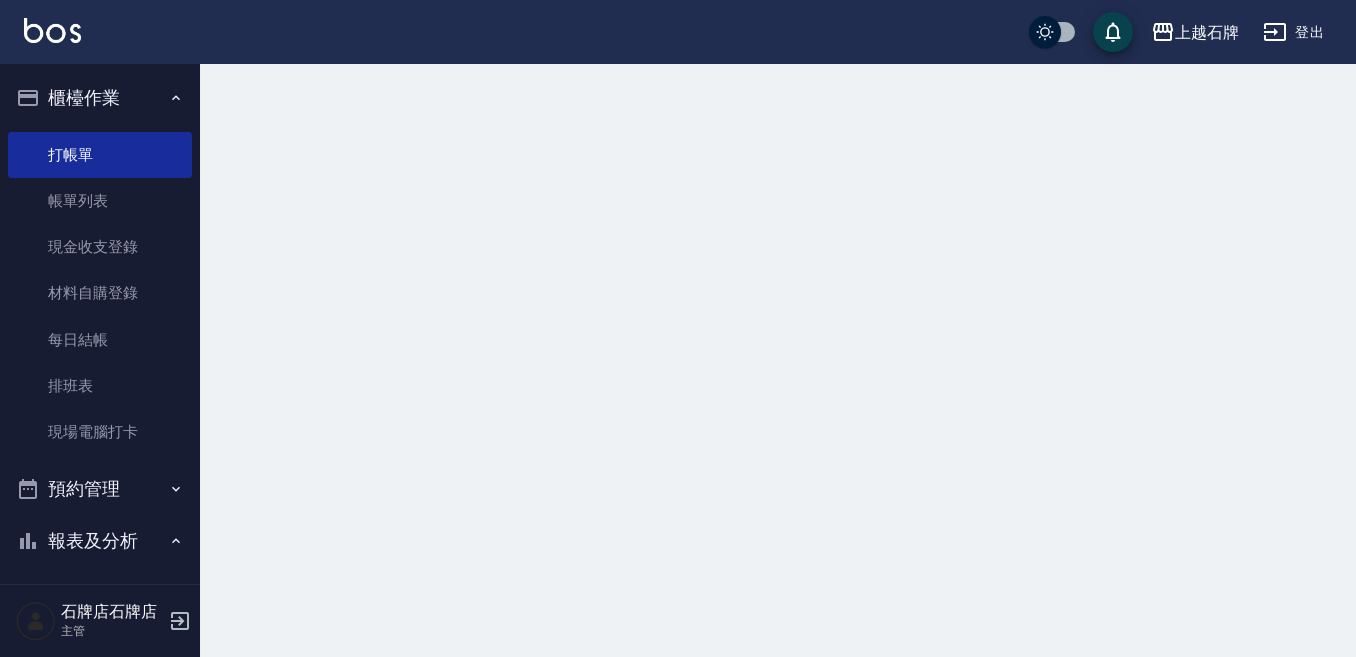 scroll, scrollTop: 0, scrollLeft: 0, axis: both 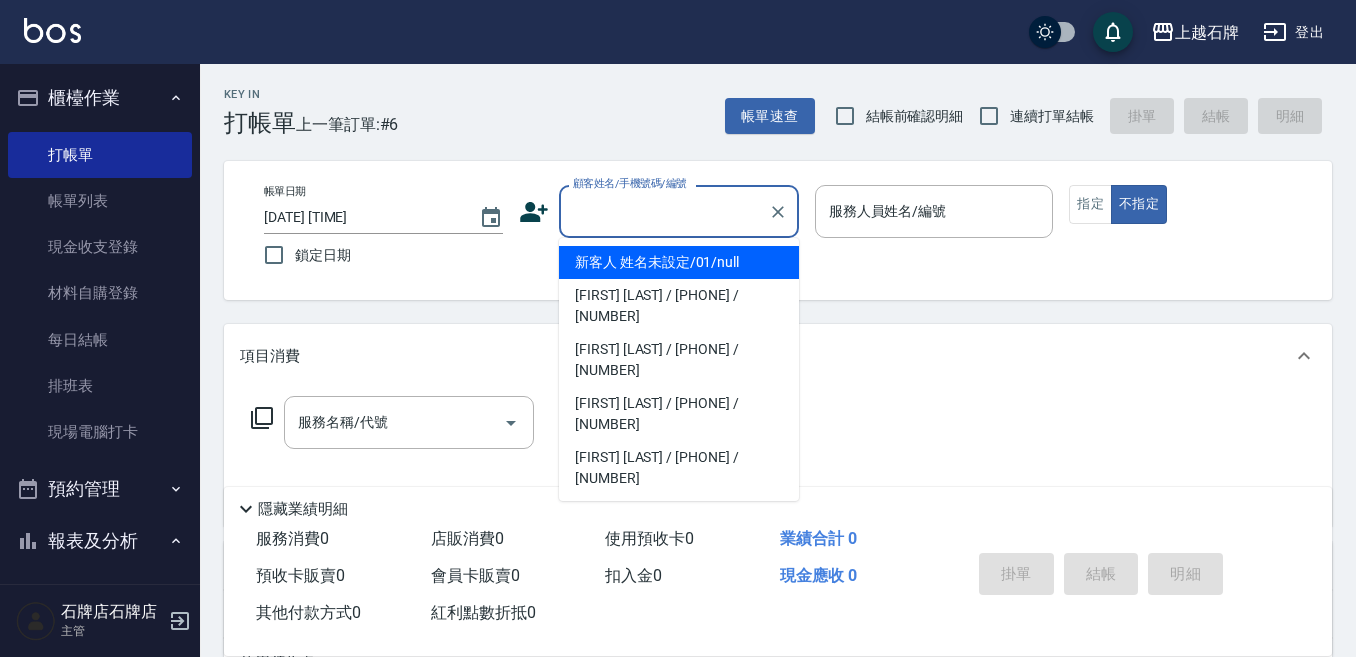 drag, startPoint x: 627, startPoint y: 212, endPoint x: 701, endPoint y: 186, distance: 78.434685 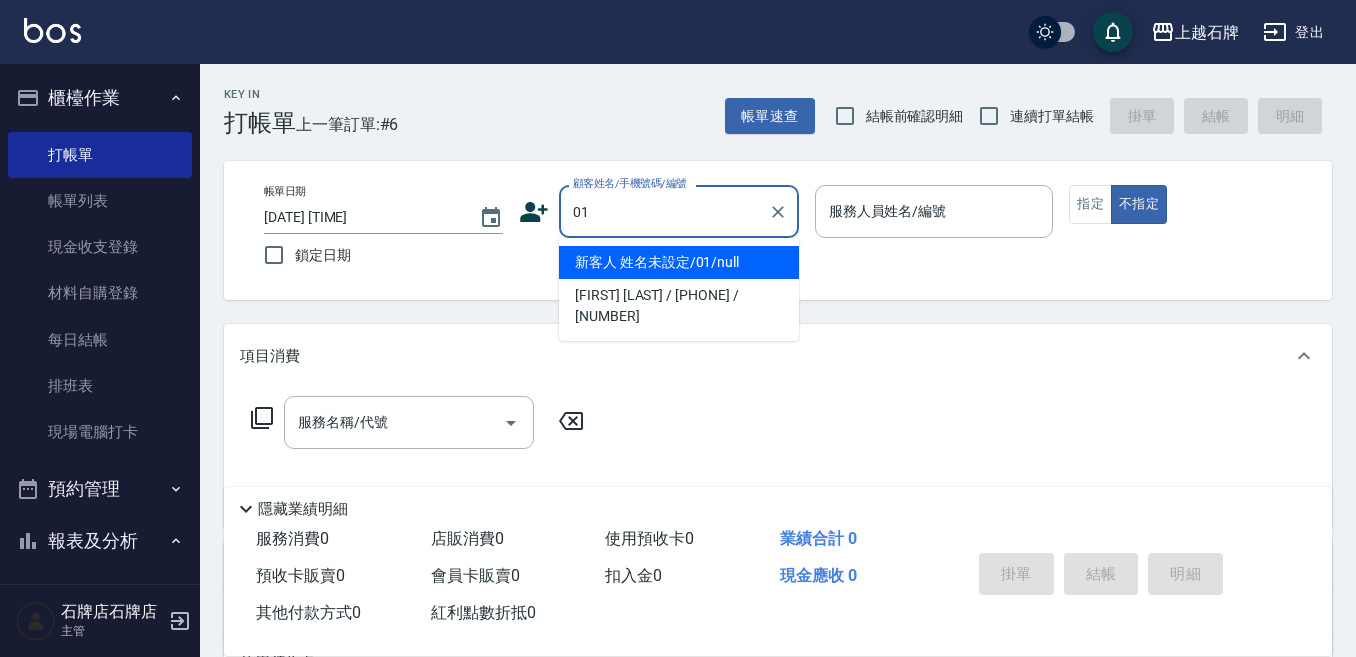 type on "01" 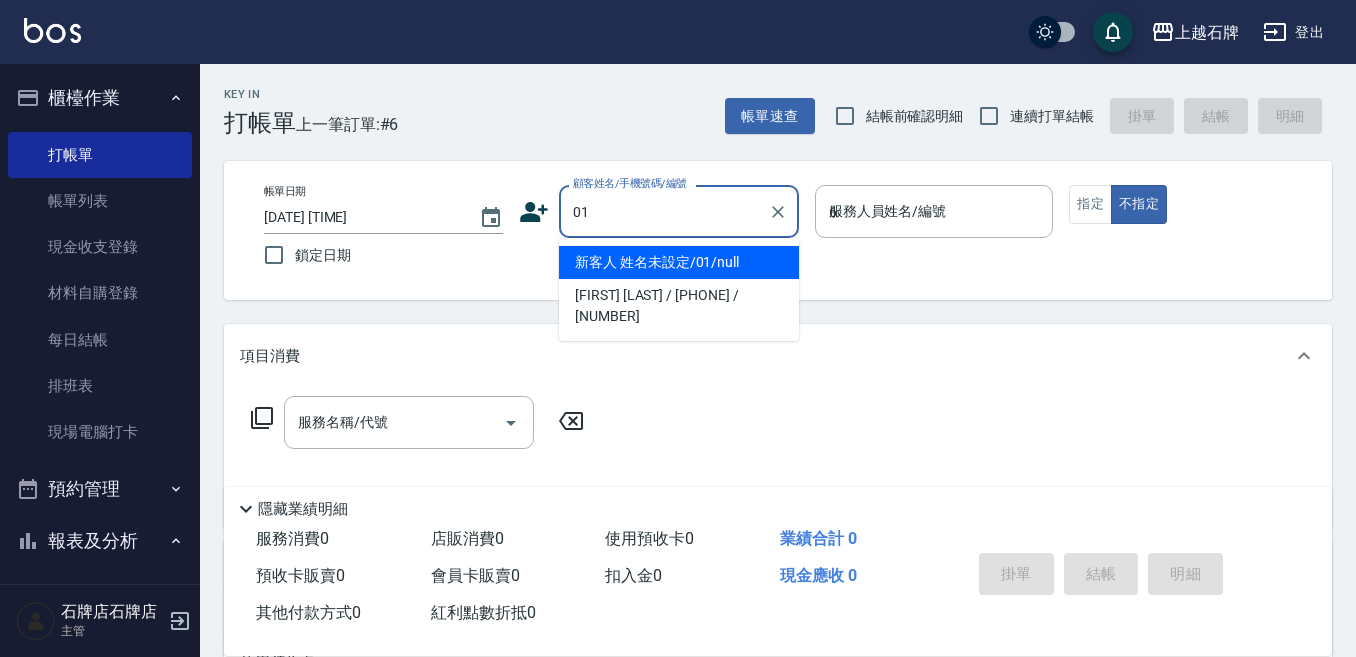 type on "新客人 姓名未設定/01/null" 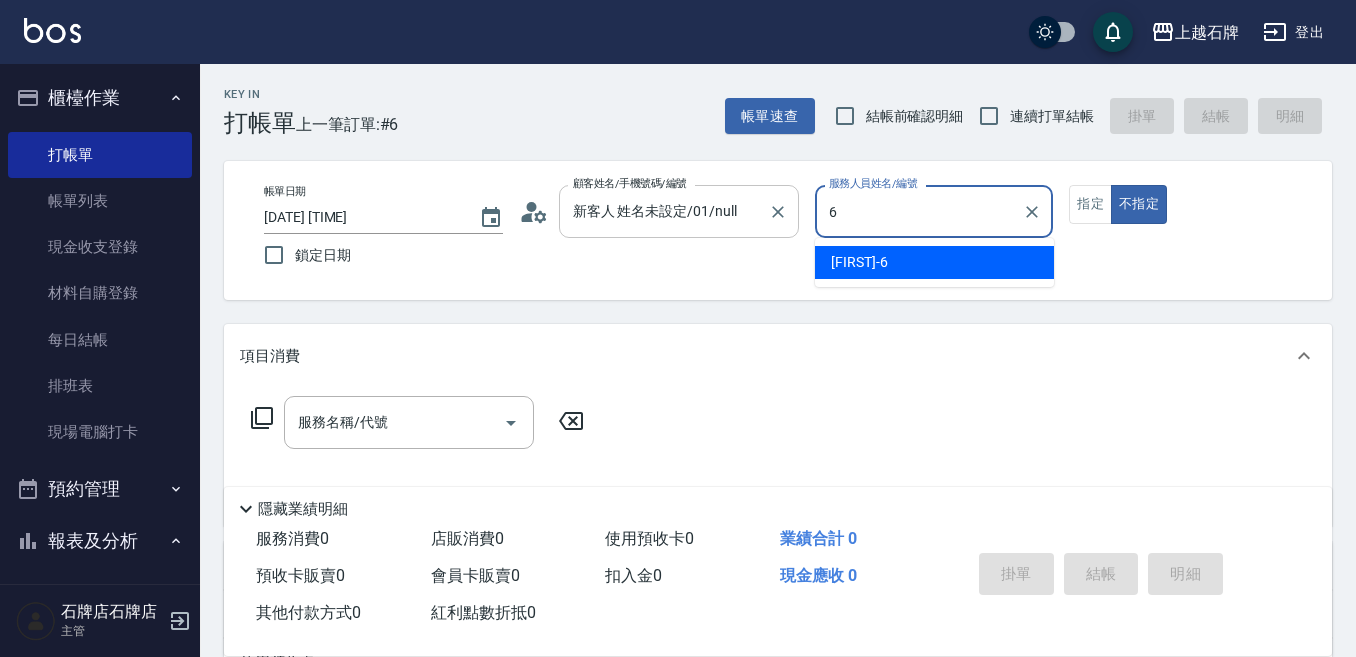 type on "ViVi-6" 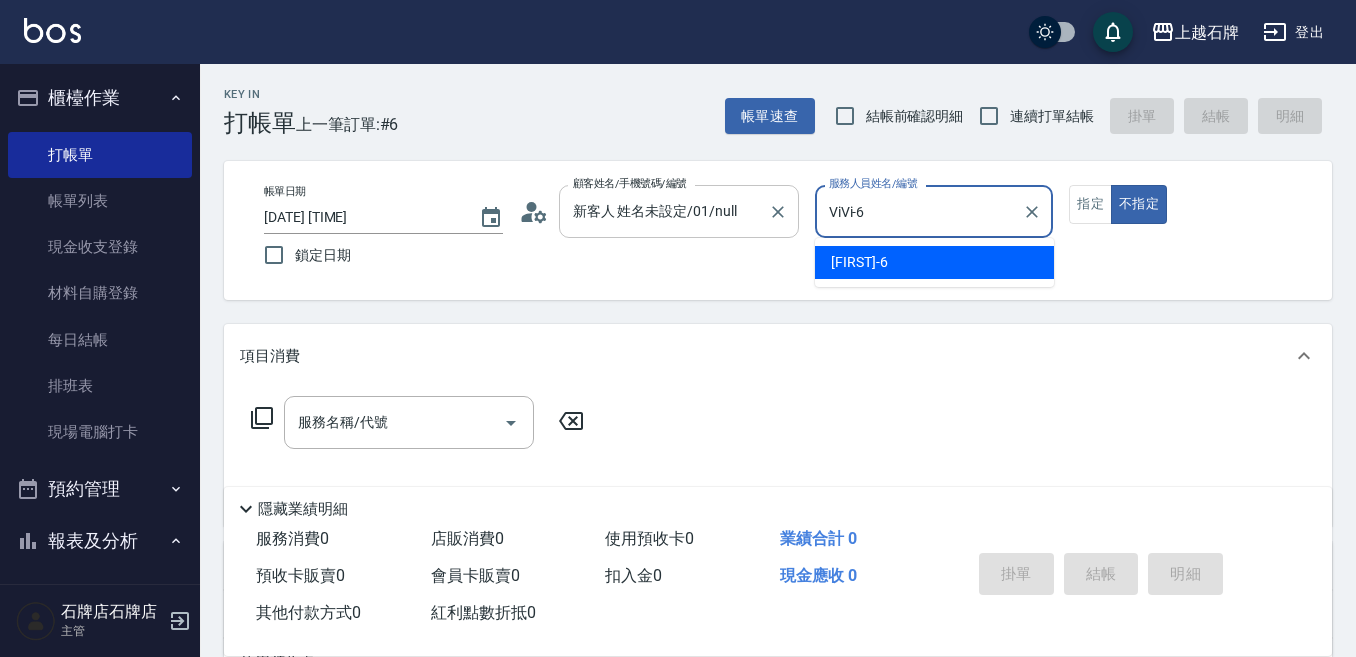 type on "false" 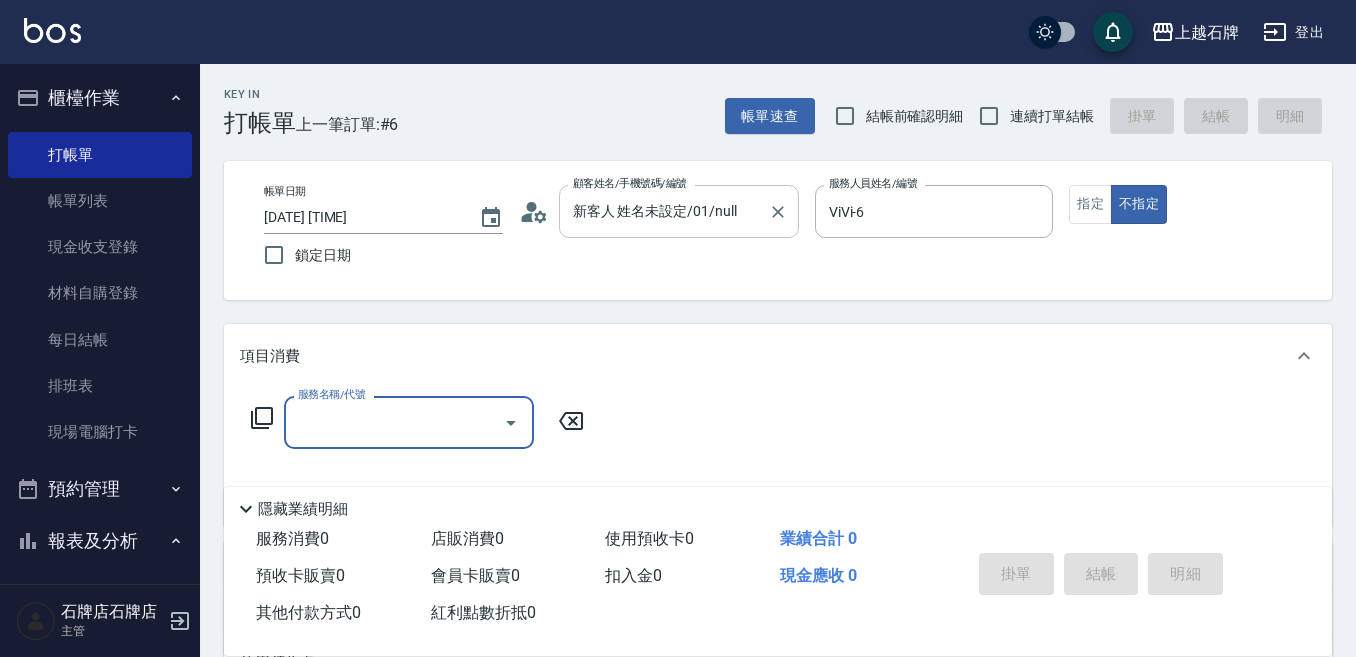type on "2" 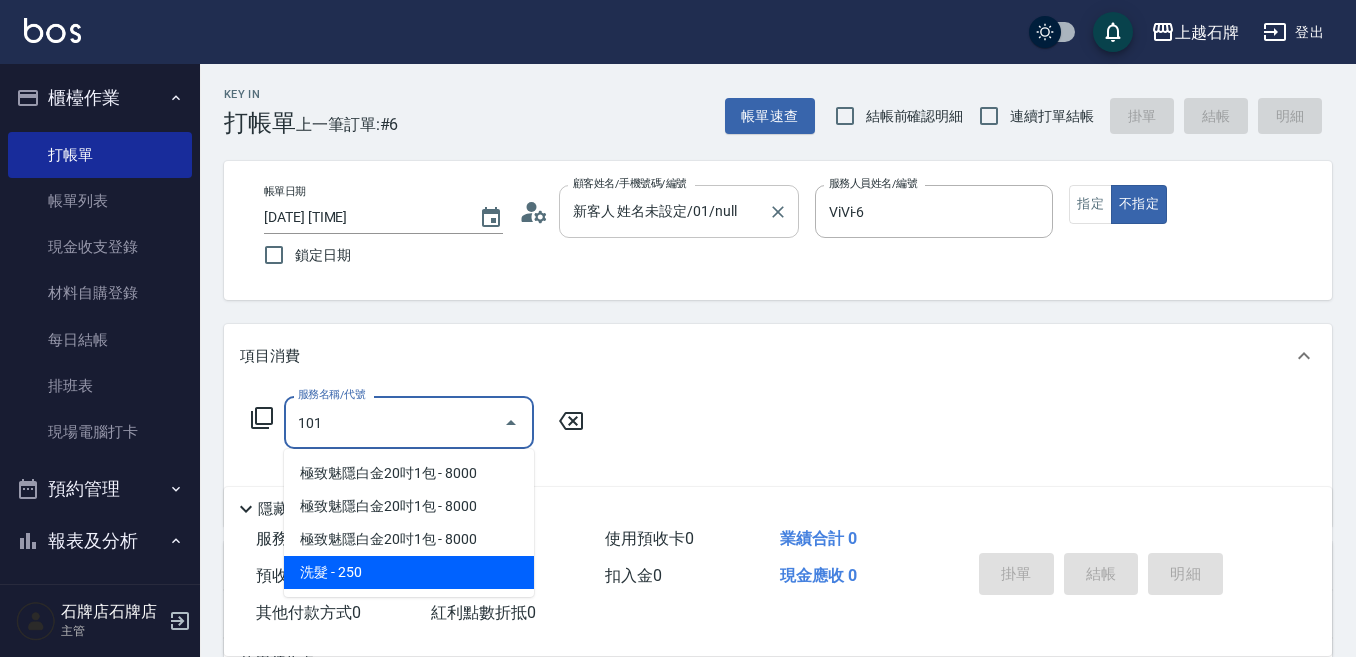 type on "洗髮(101)" 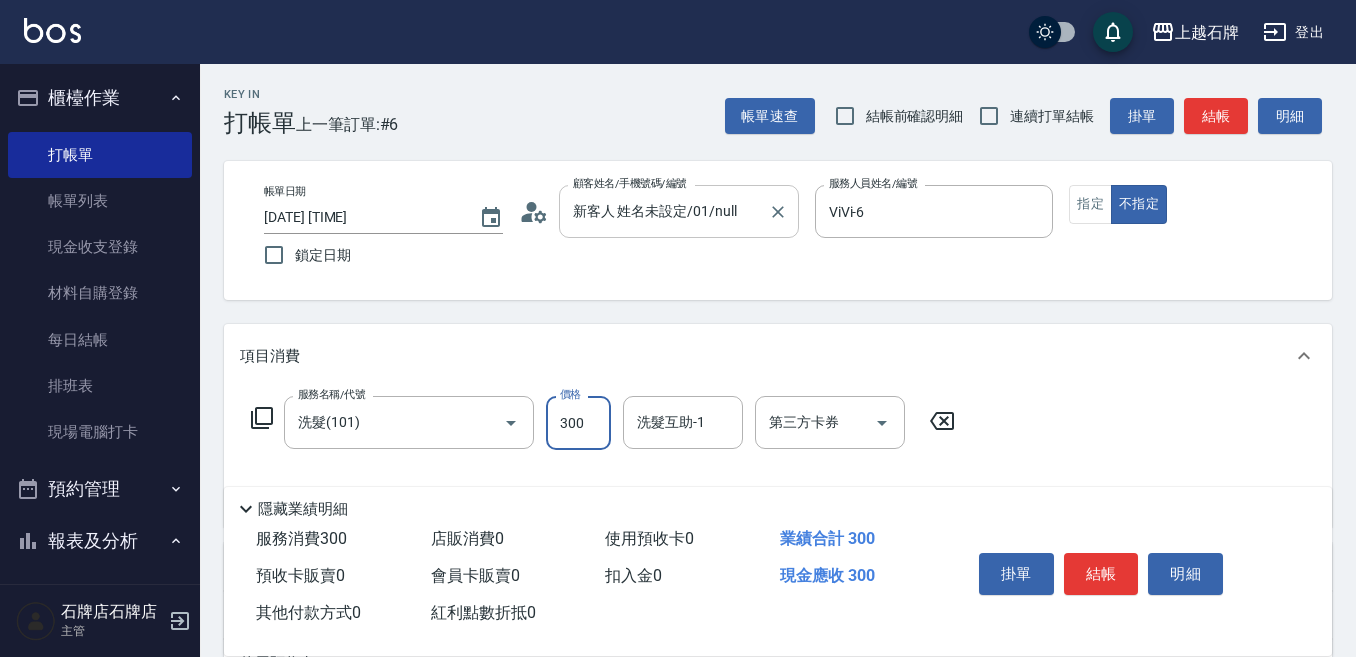type on "300" 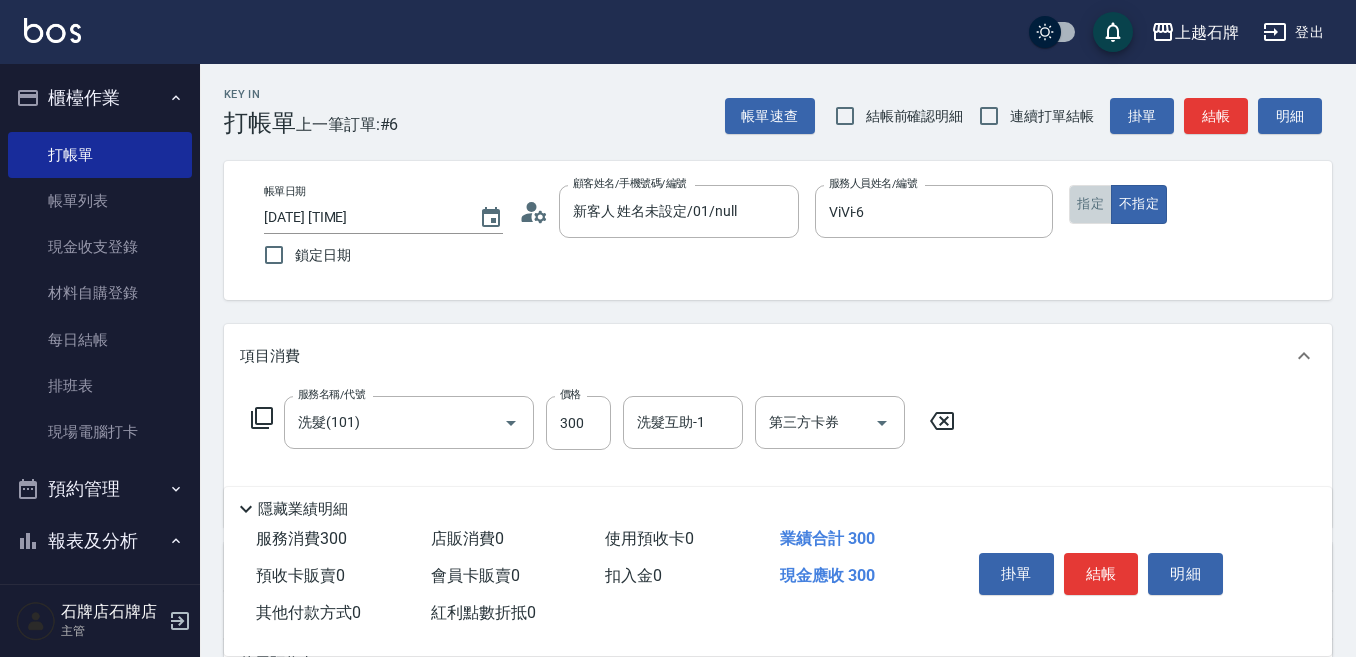 drag, startPoint x: 1086, startPoint y: 217, endPoint x: 1141, endPoint y: 148, distance: 88.23831 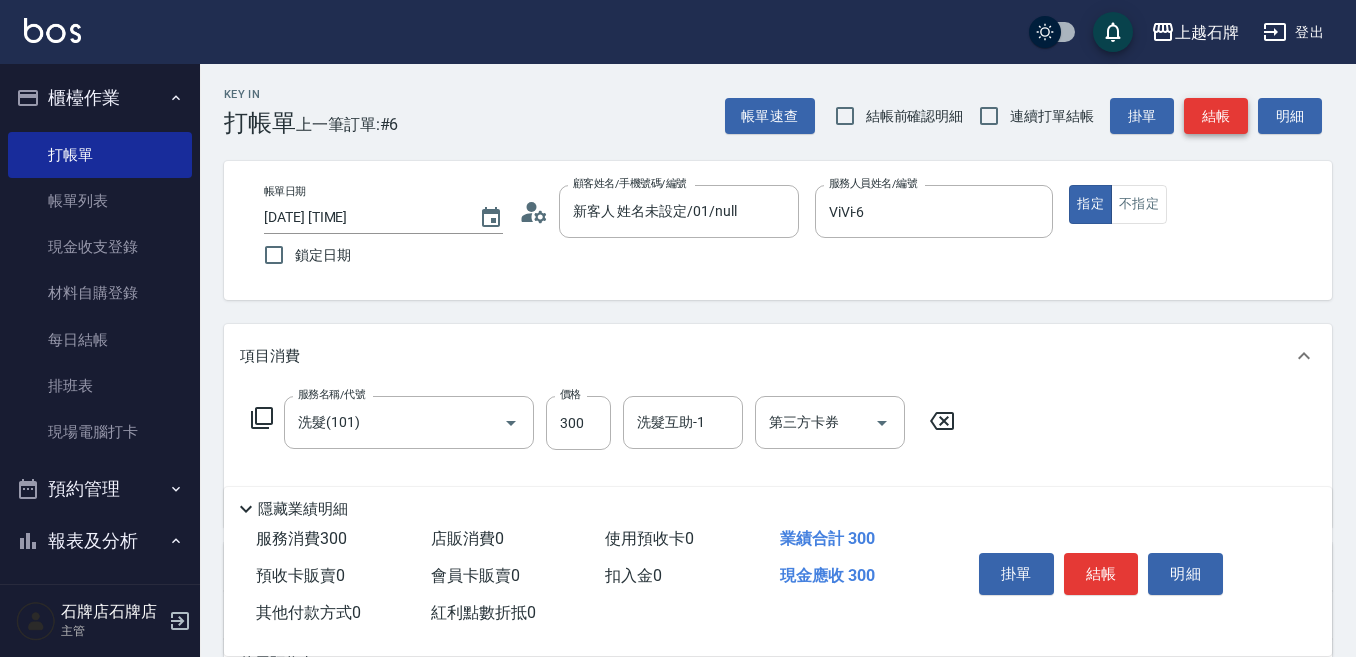 click on "結帳" at bounding box center [1216, 116] 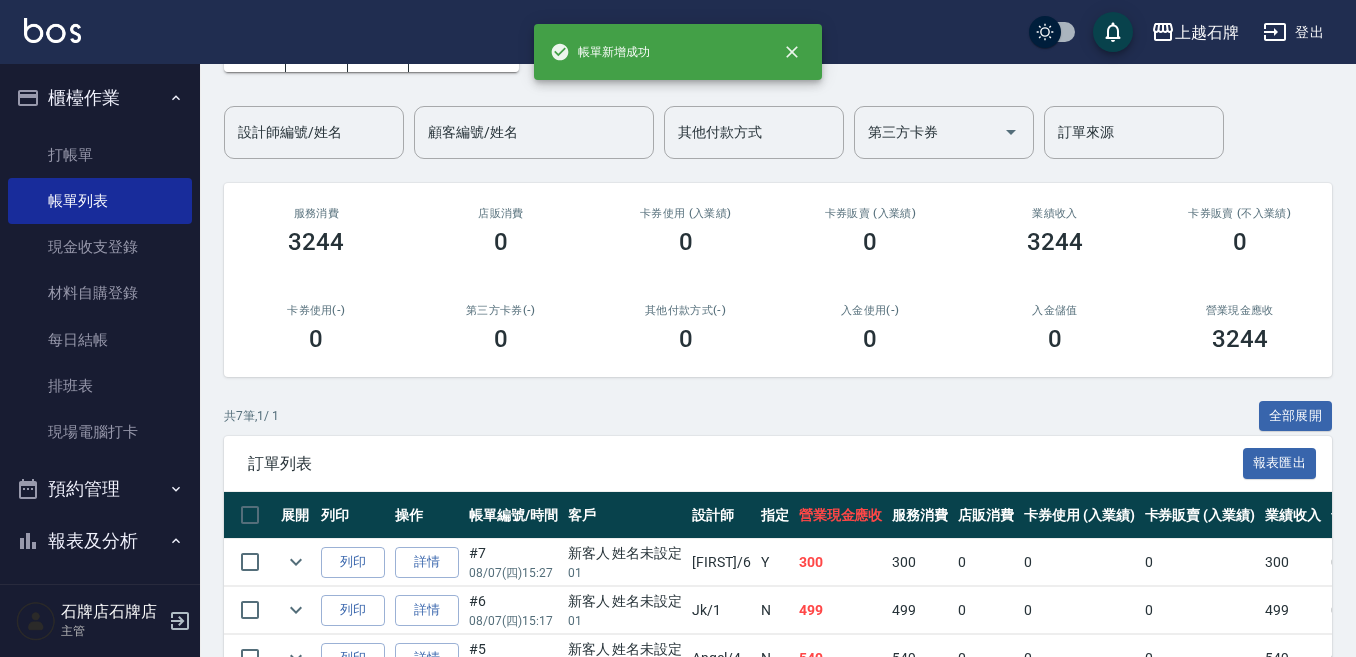 scroll, scrollTop: 300, scrollLeft: 0, axis: vertical 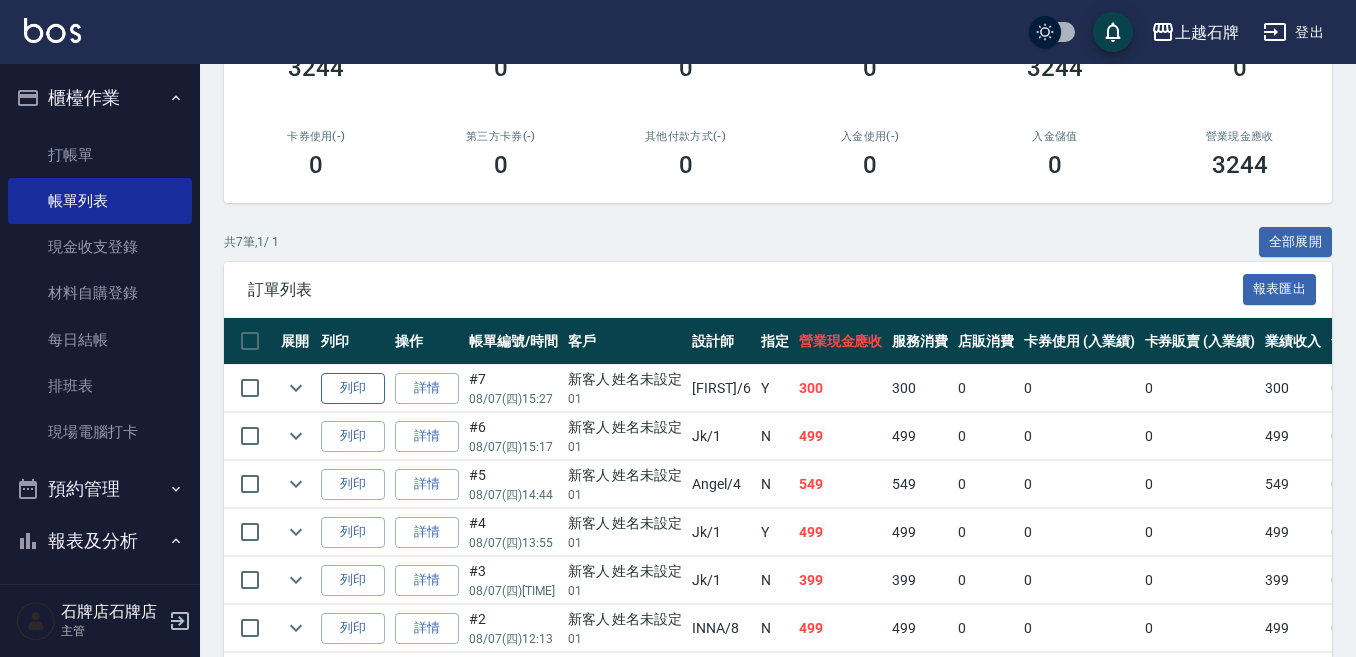 click on "列印" at bounding box center [353, 388] 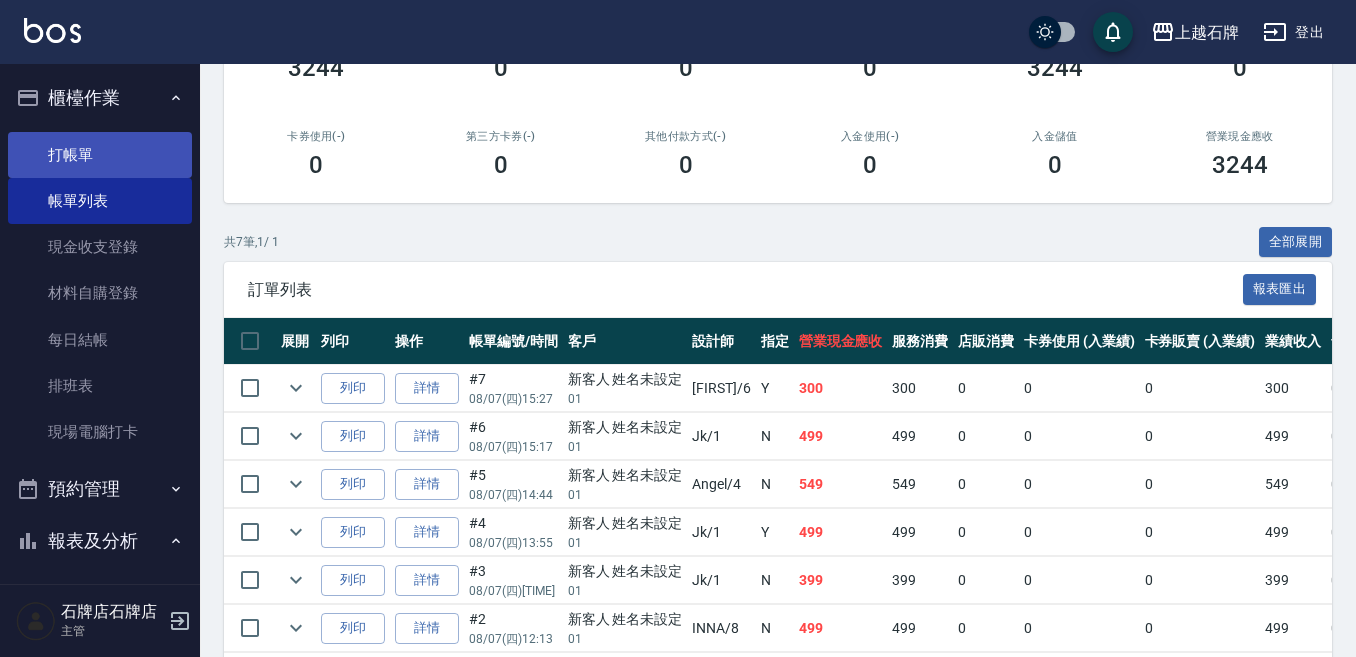 click on "打帳單" at bounding box center (100, 155) 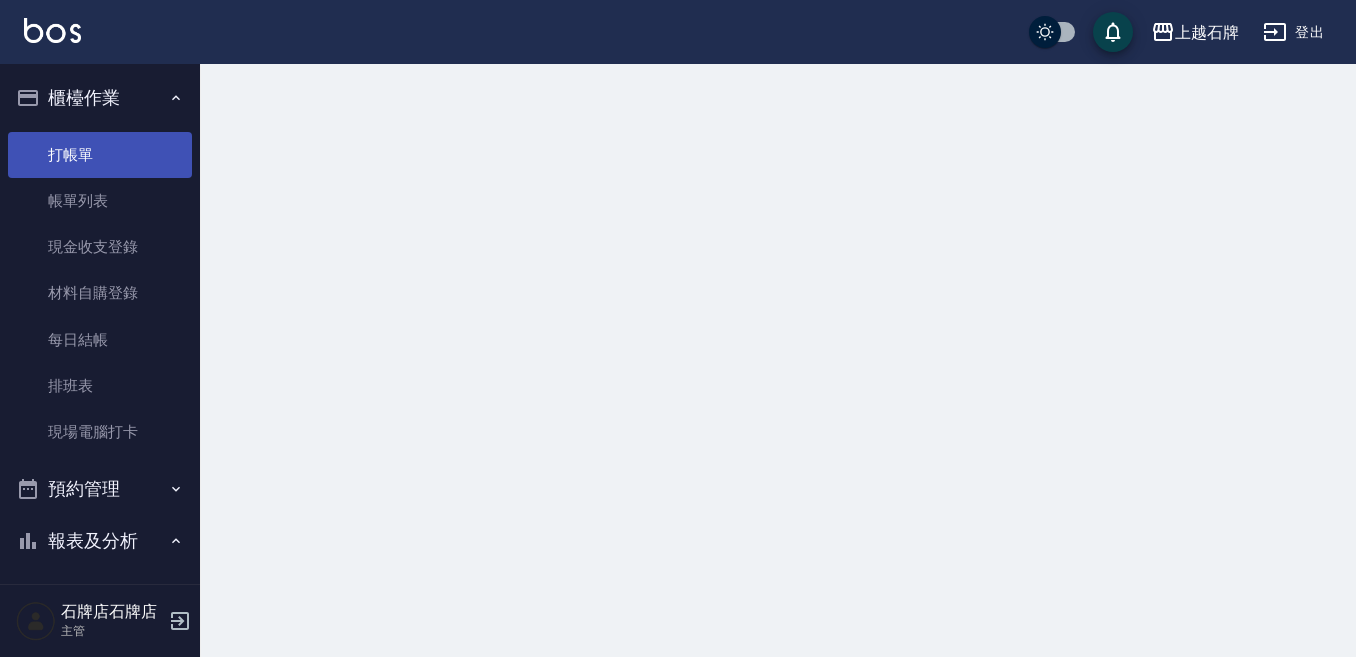 scroll, scrollTop: 0, scrollLeft: 0, axis: both 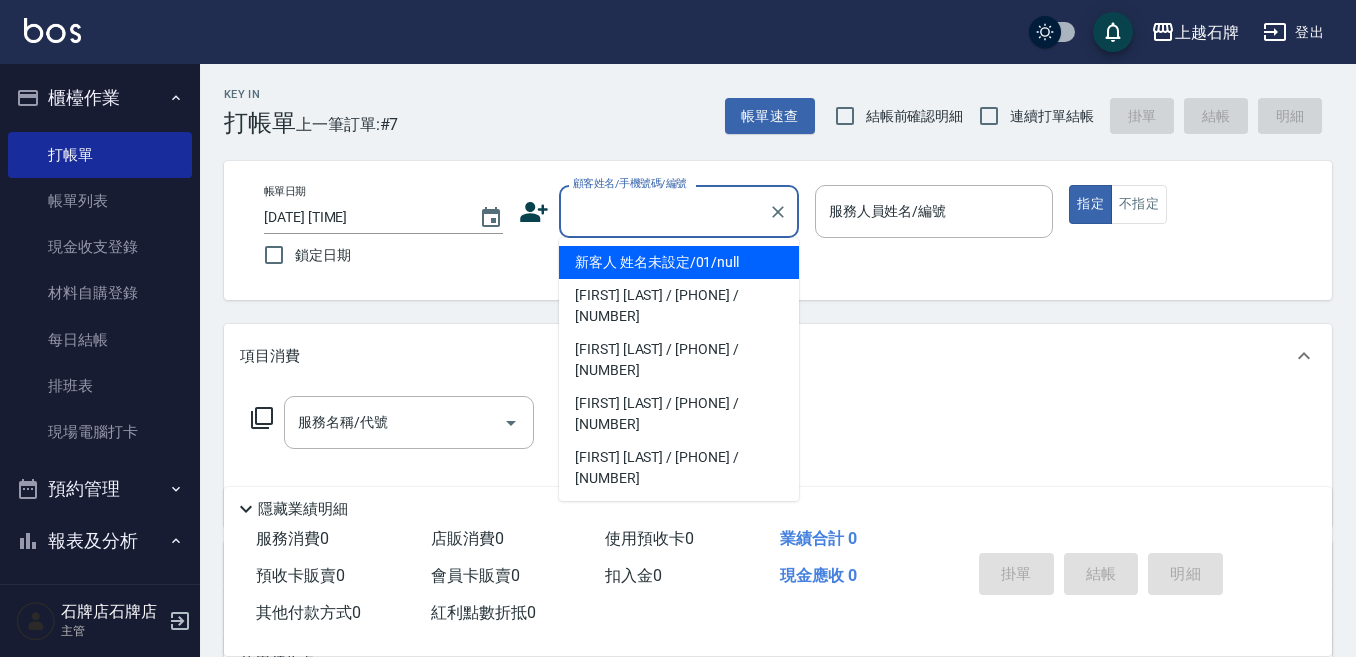click on "顧客姓名/手機號碼/編號" at bounding box center [664, 211] 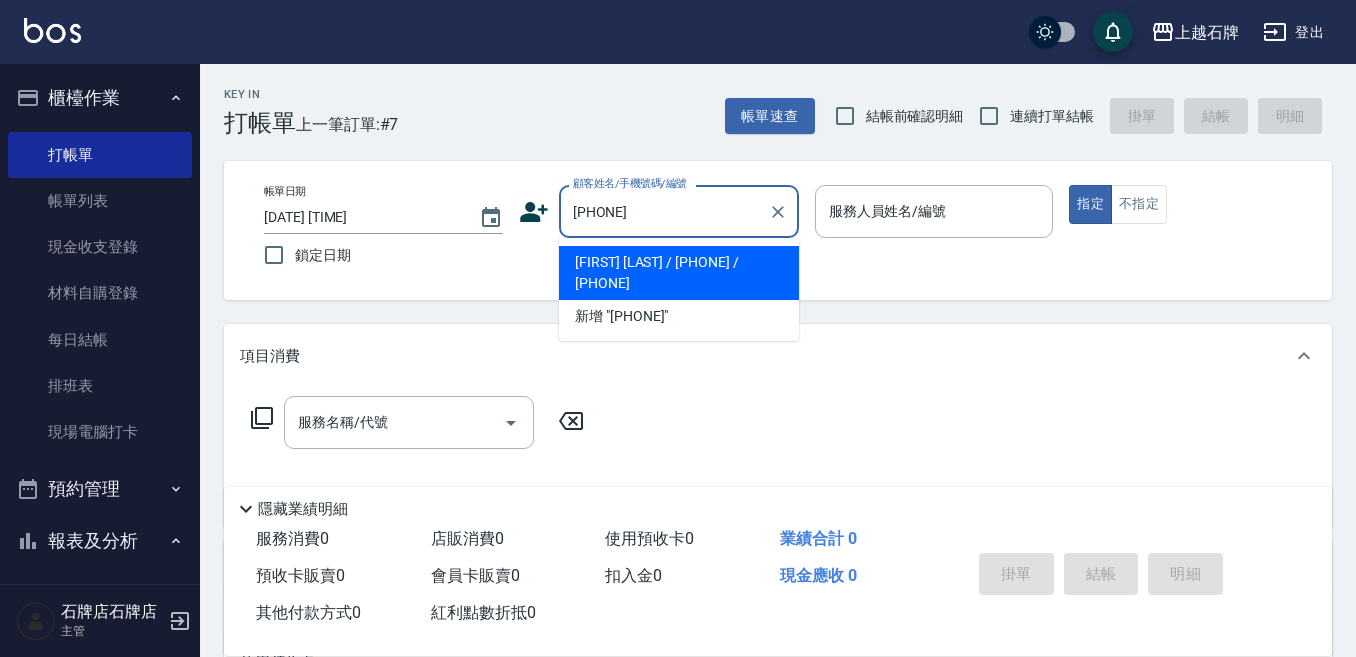 click on "[FIRST] [LAST] / [PHONE] / [PHONE]" at bounding box center (679, 273) 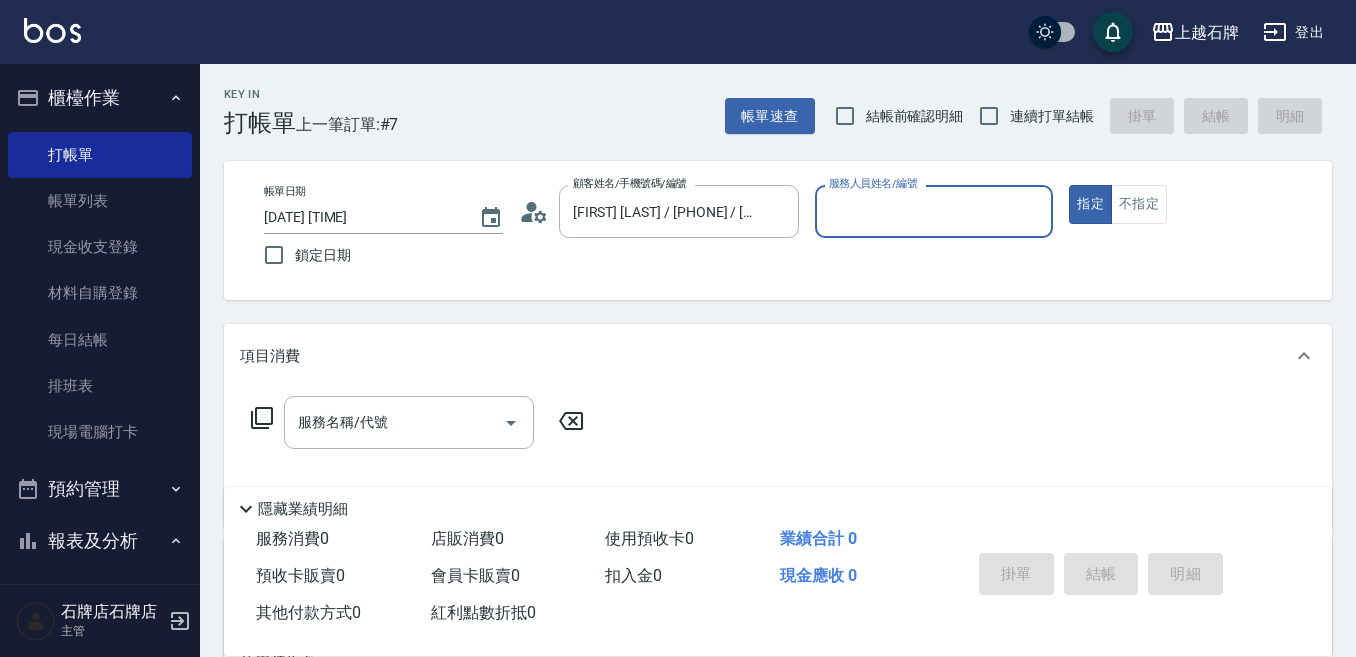 type on "Angel-4" 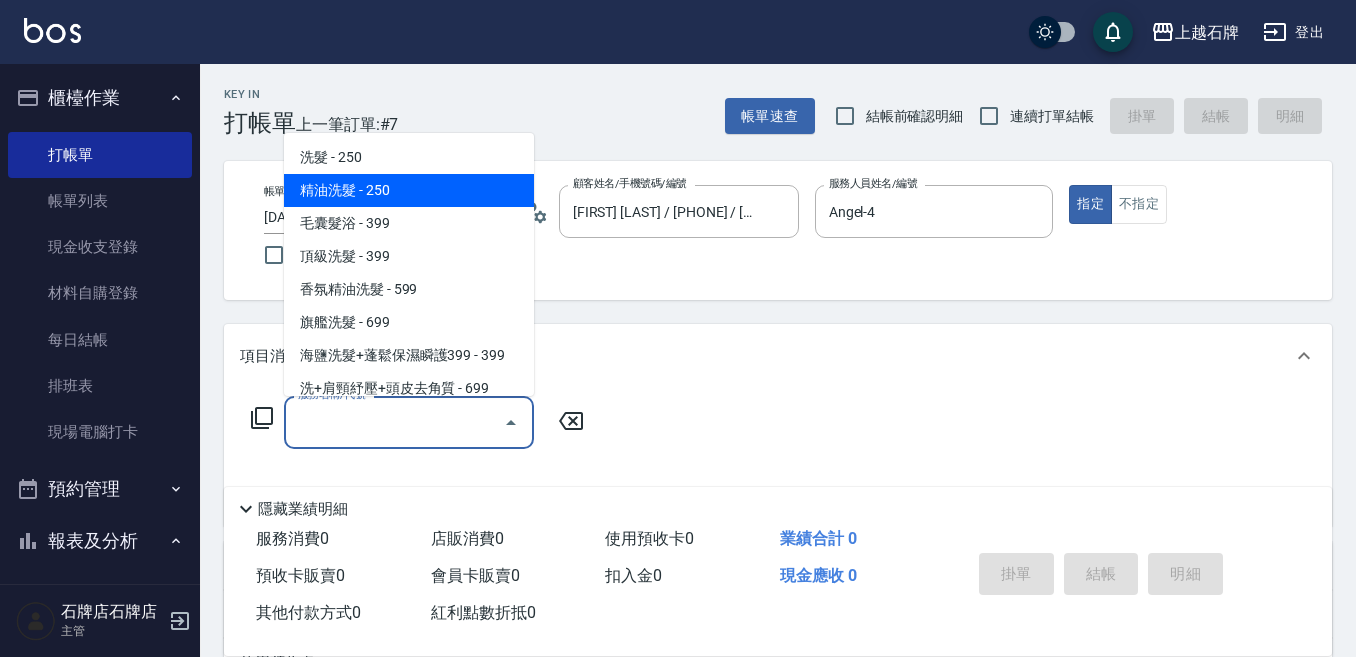 click on "精油洗髮 - 250" at bounding box center (409, 190) 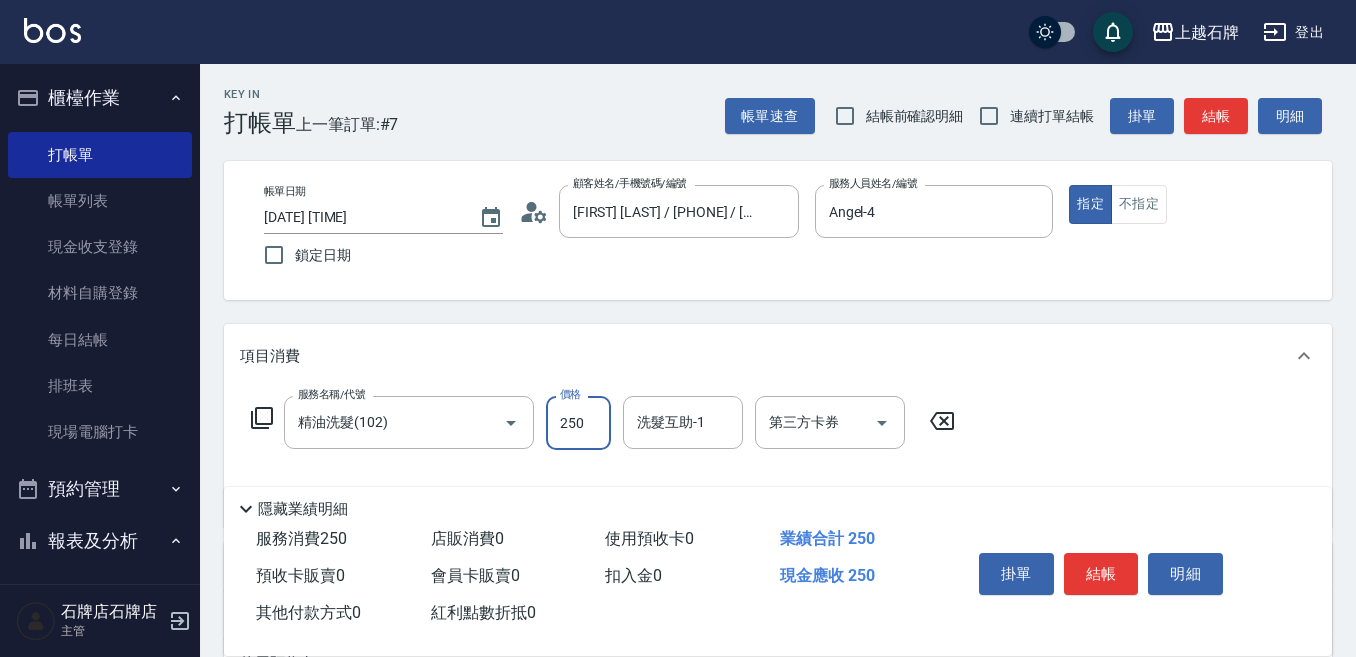 click on "250" at bounding box center (578, 423) 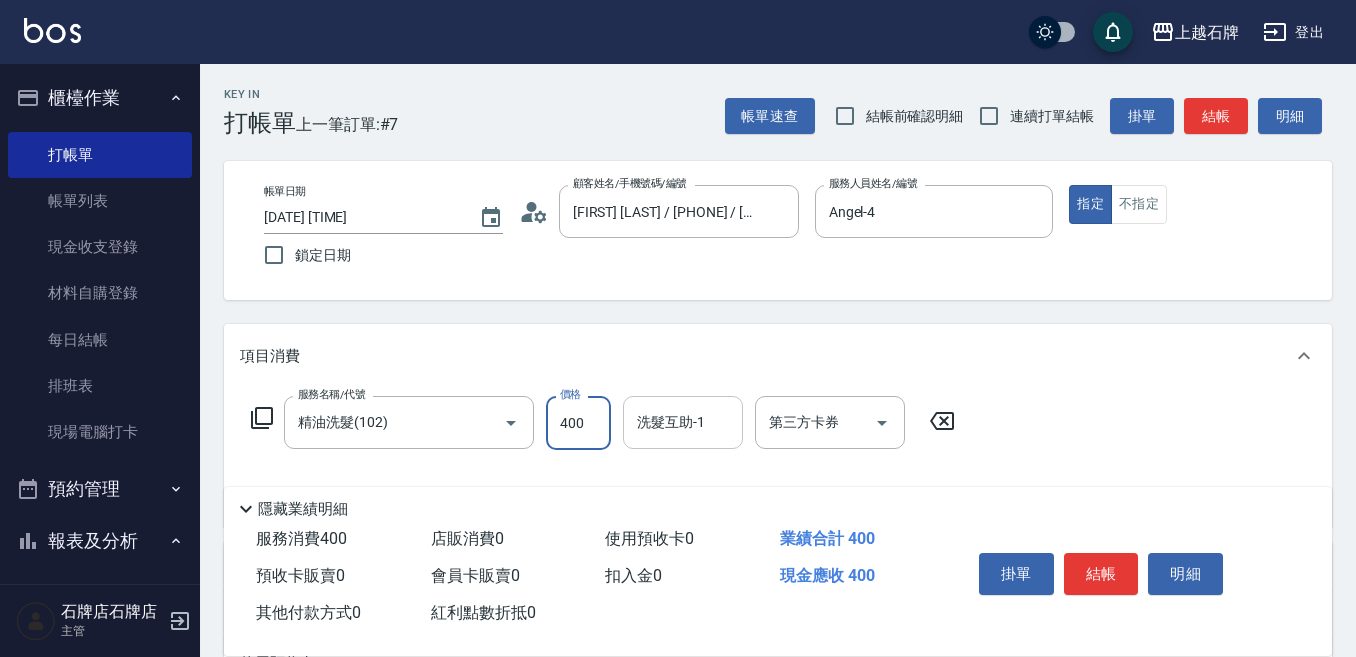 click on "洗髮互助-1" at bounding box center [683, 422] 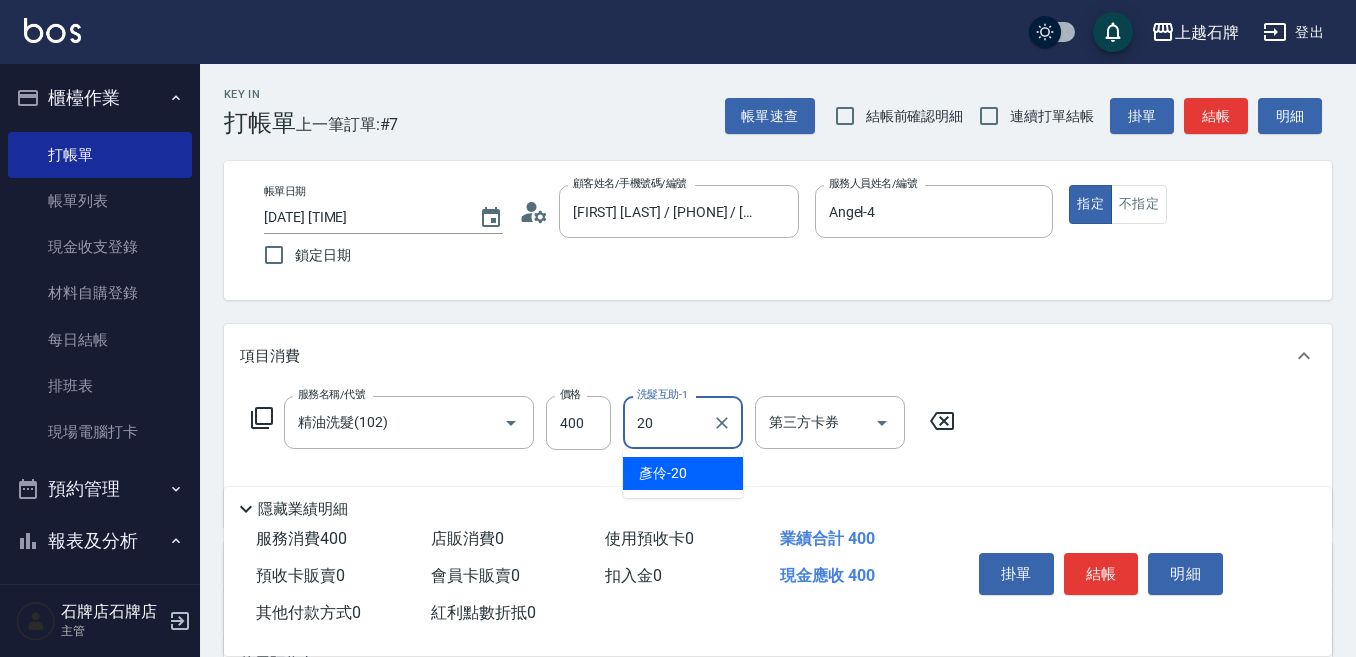 click on "[FIRST] -[NUMBER]" at bounding box center [663, 473] 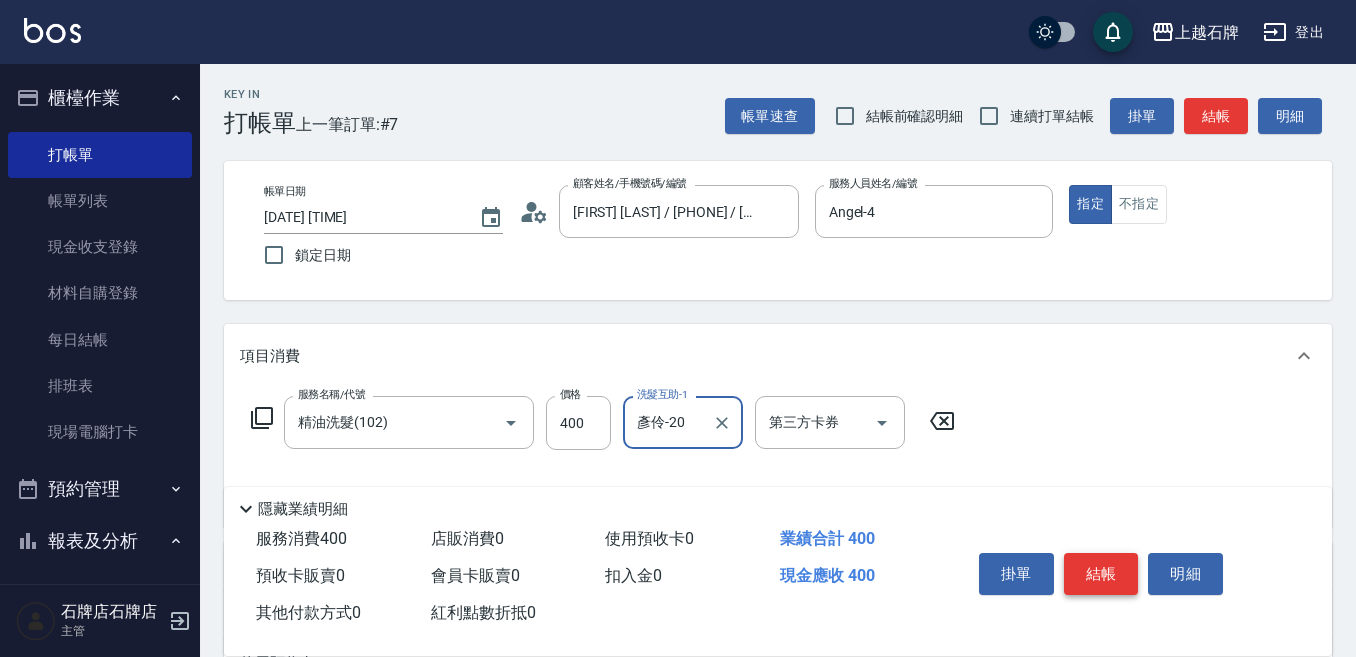 type on "彥伶-20" 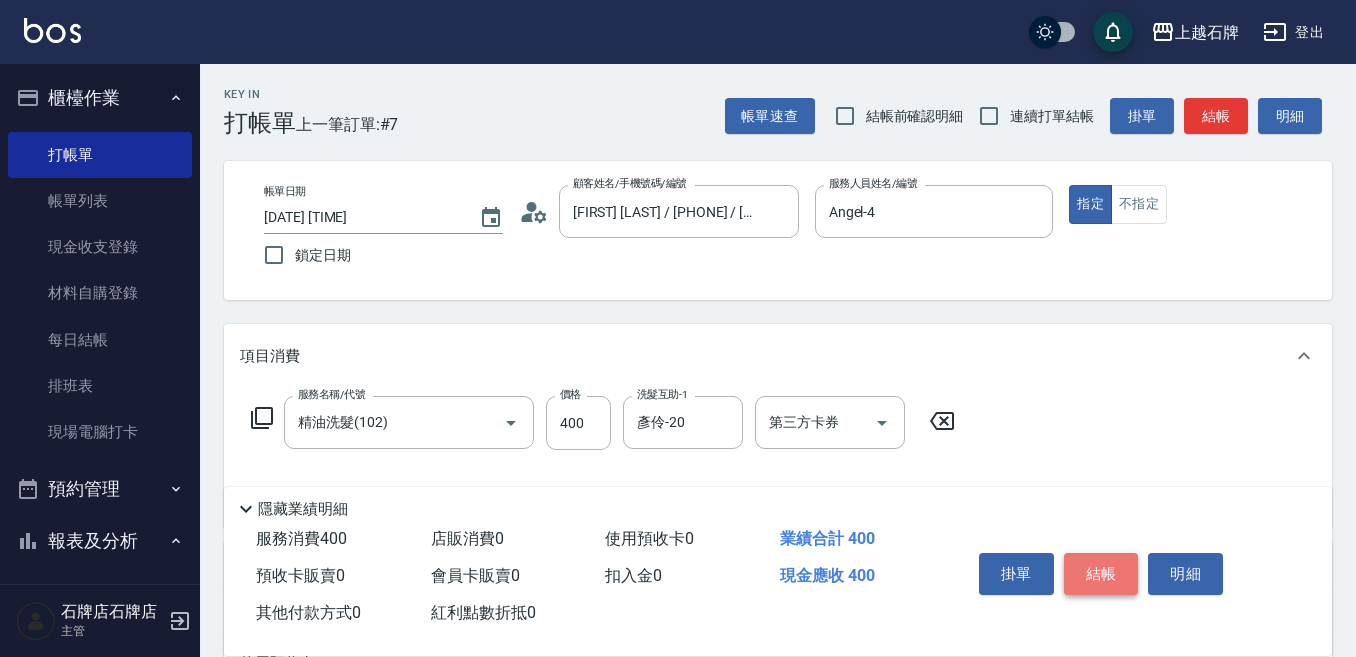 click on "結帳" at bounding box center (1101, 574) 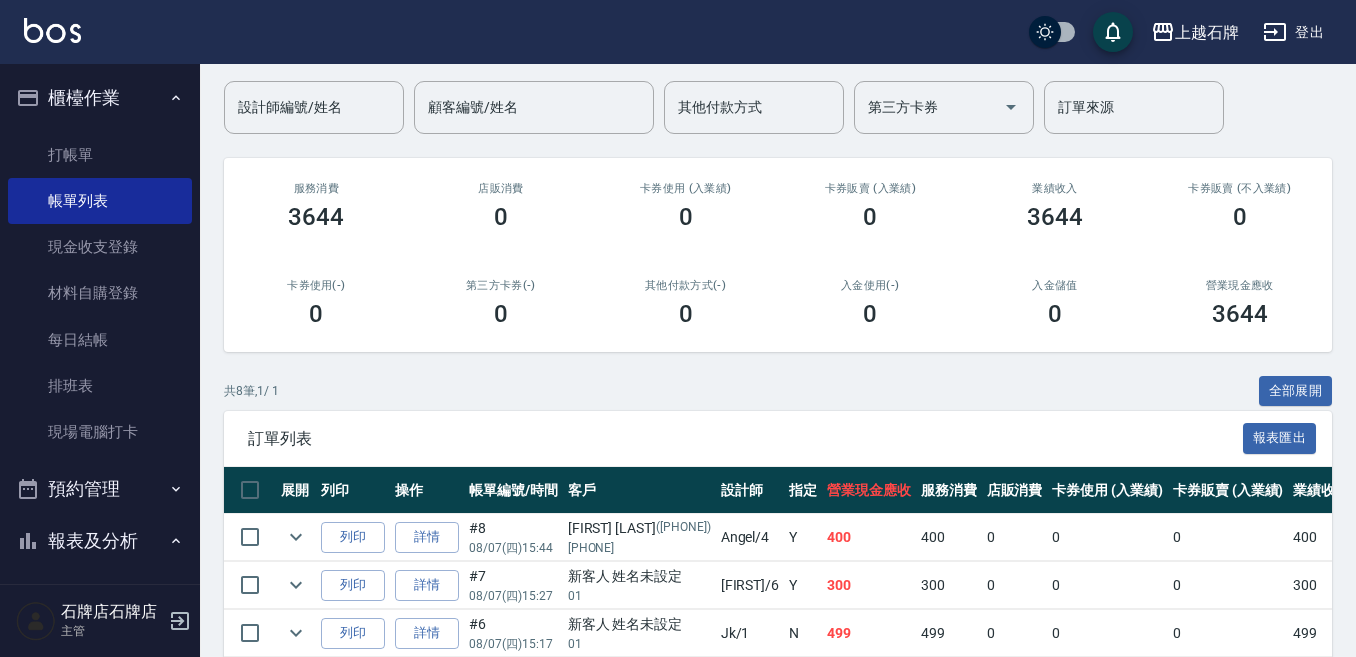 scroll, scrollTop: 200, scrollLeft: 0, axis: vertical 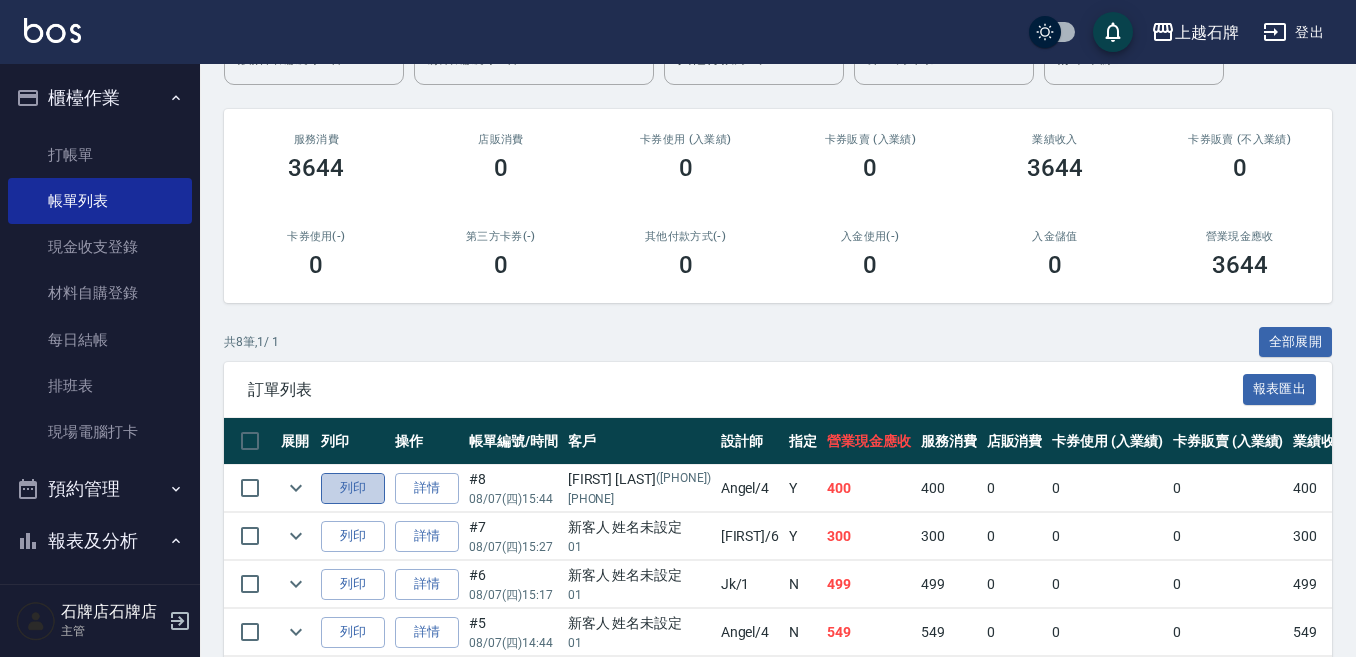 click on "列印" at bounding box center [353, 488] 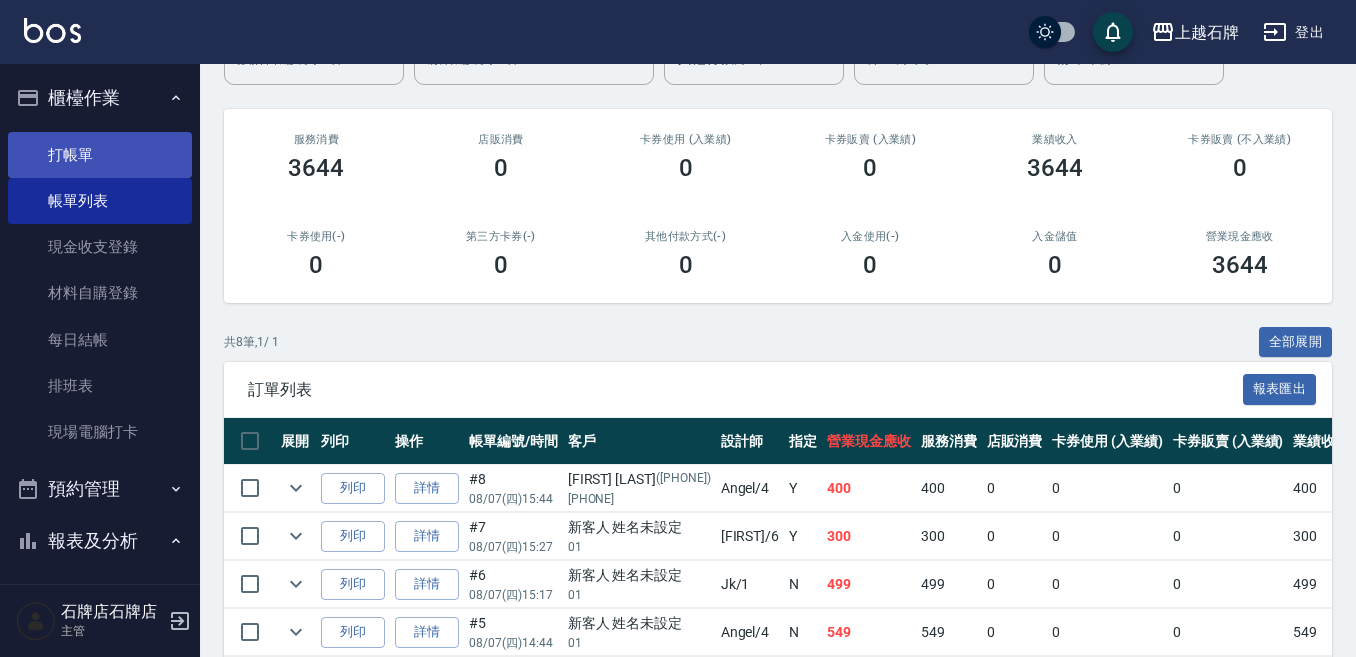 click on "打帳單" at bounding box center (100, 155) 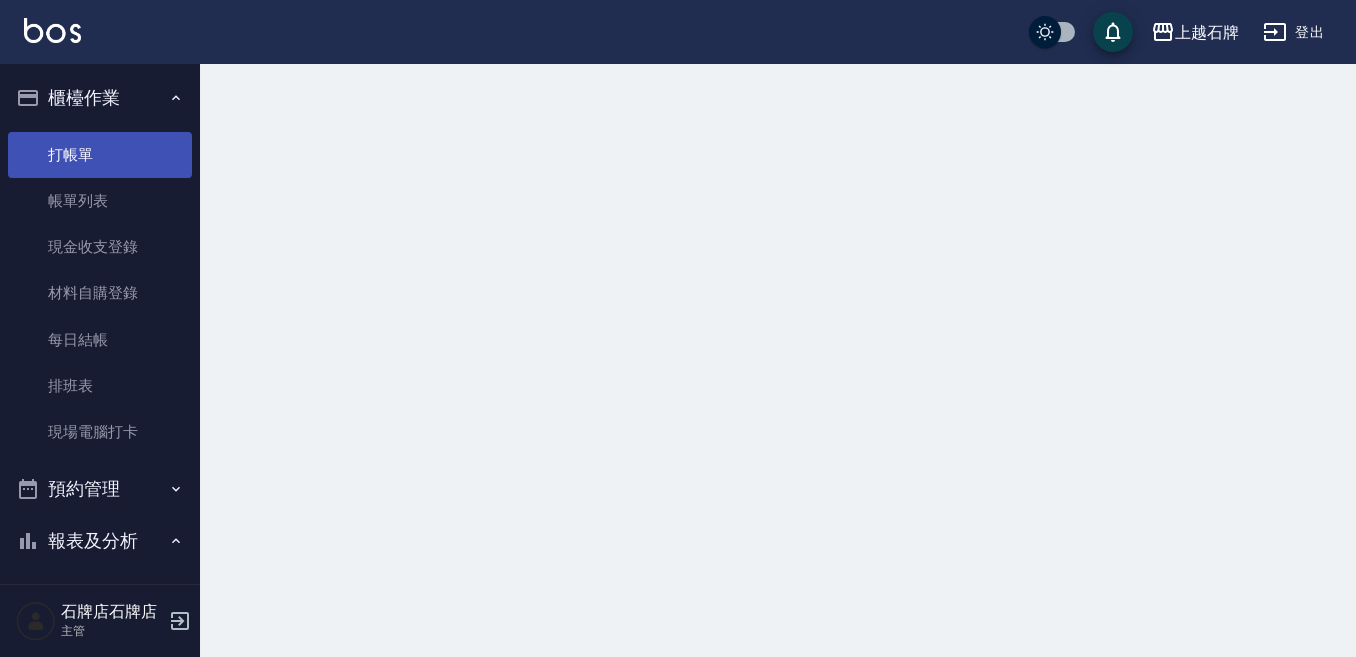 scroll, scrollTop: 0, scrollLeft: 0, axis: both 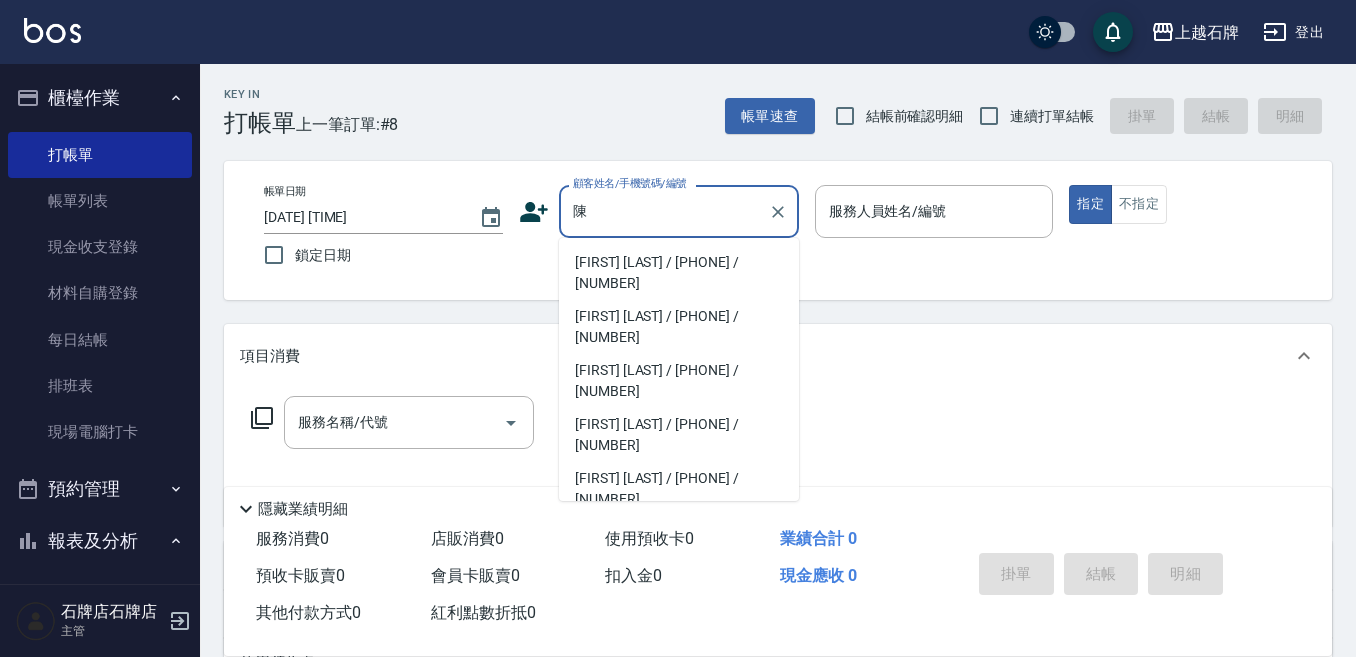 type on "[FIRST]" 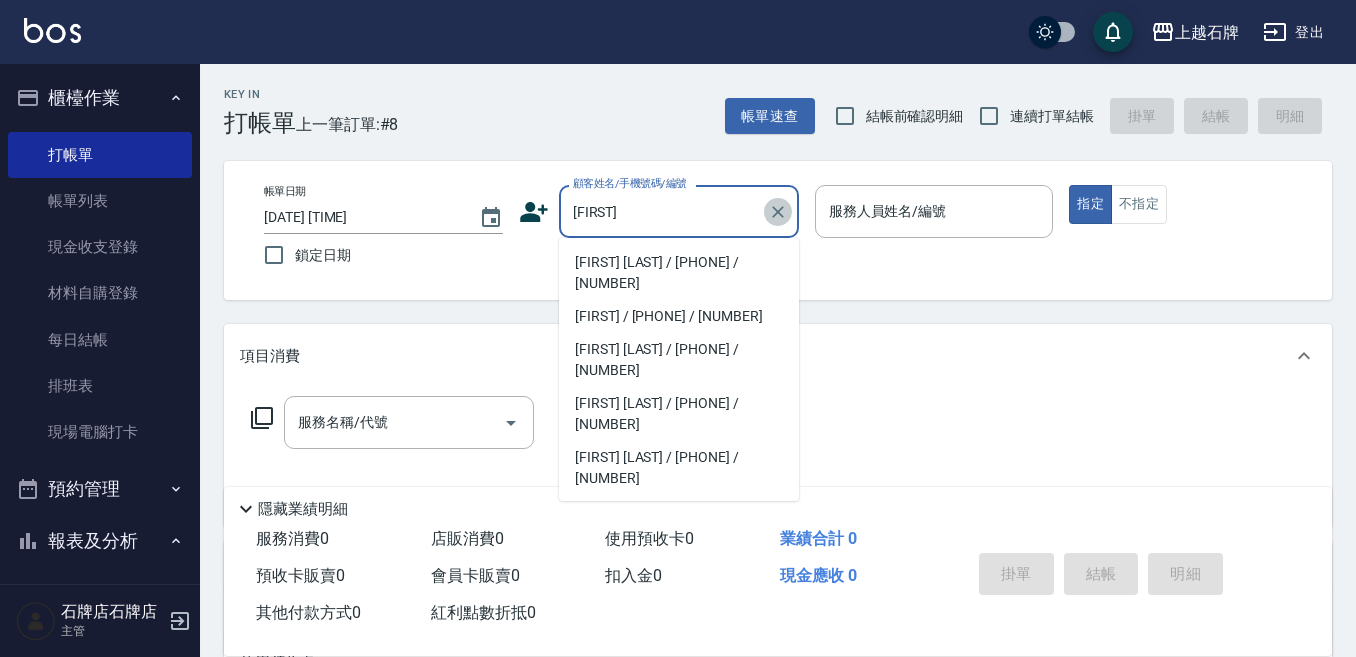 click 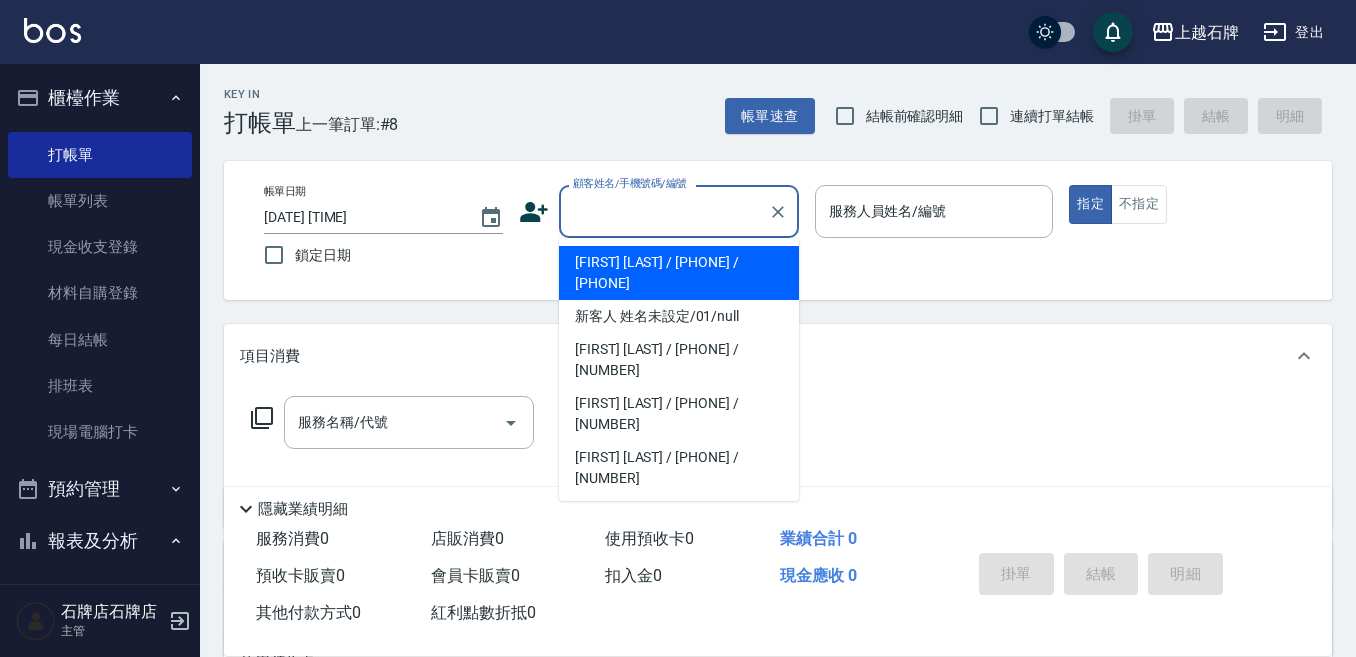 click on "顧客姓名/手機號碼/編號" at bounding box center [664, 211] 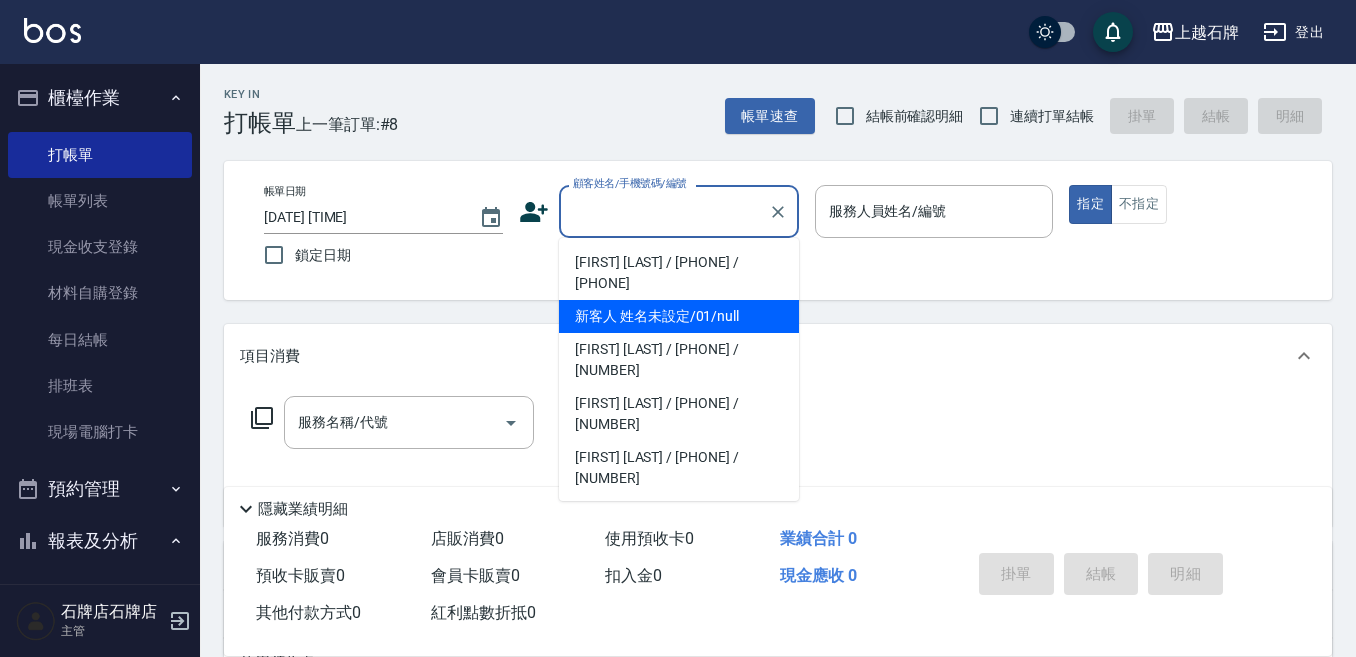 drag, startPoint x: 730, startPoint y: 317, endPoint x: 970, endPoint y: 274, distance: 243.82166 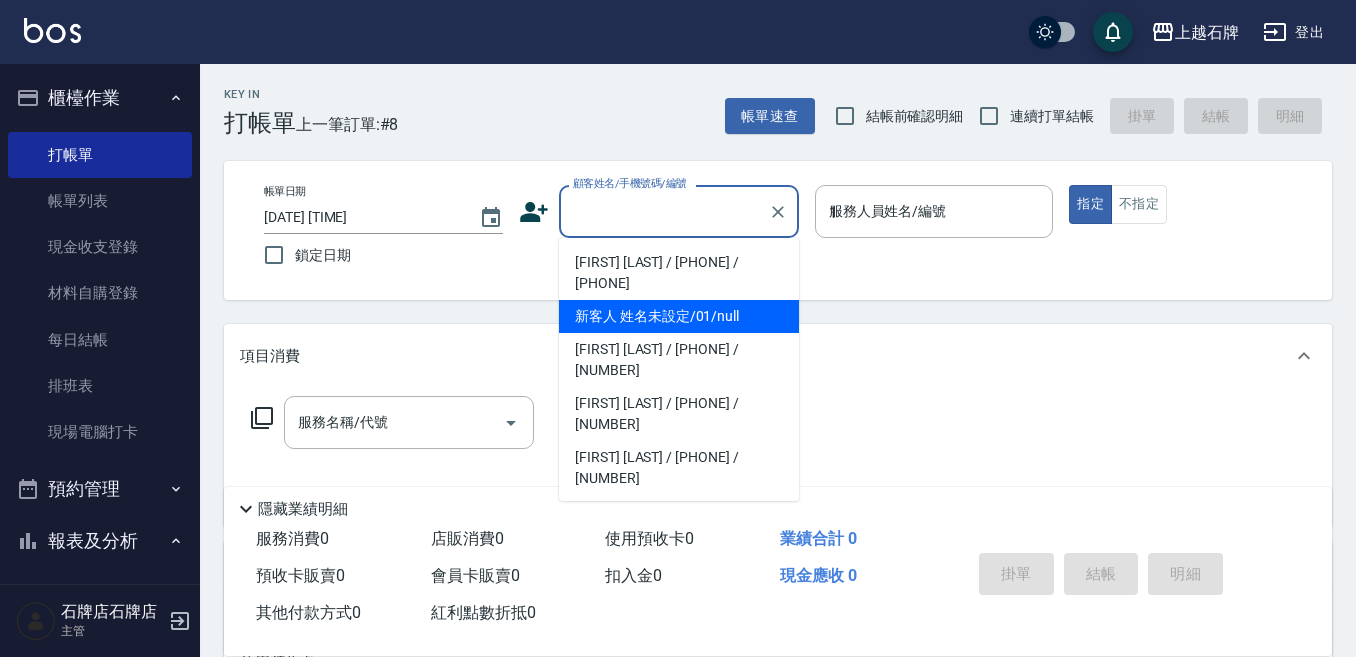 type on "新客人 姓名未設定/01/null" 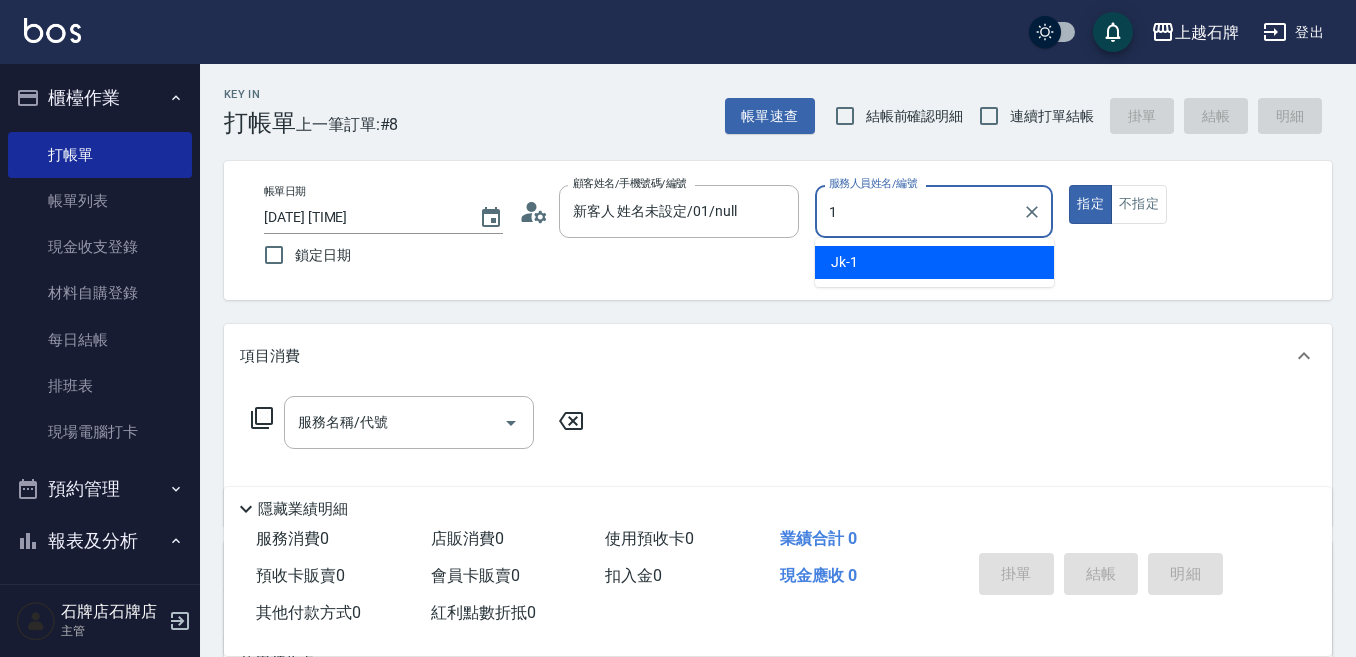 click on "Jk -1" at bounding box center [934, 262] 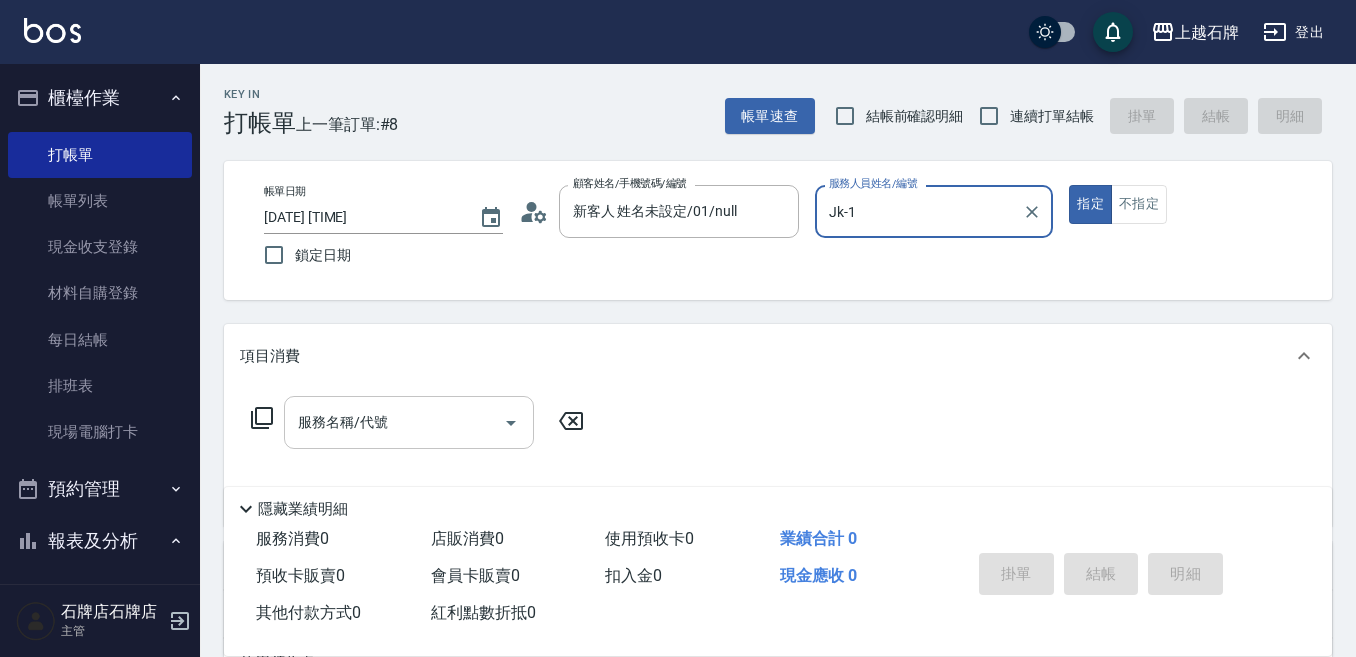 type on "Jk-1" 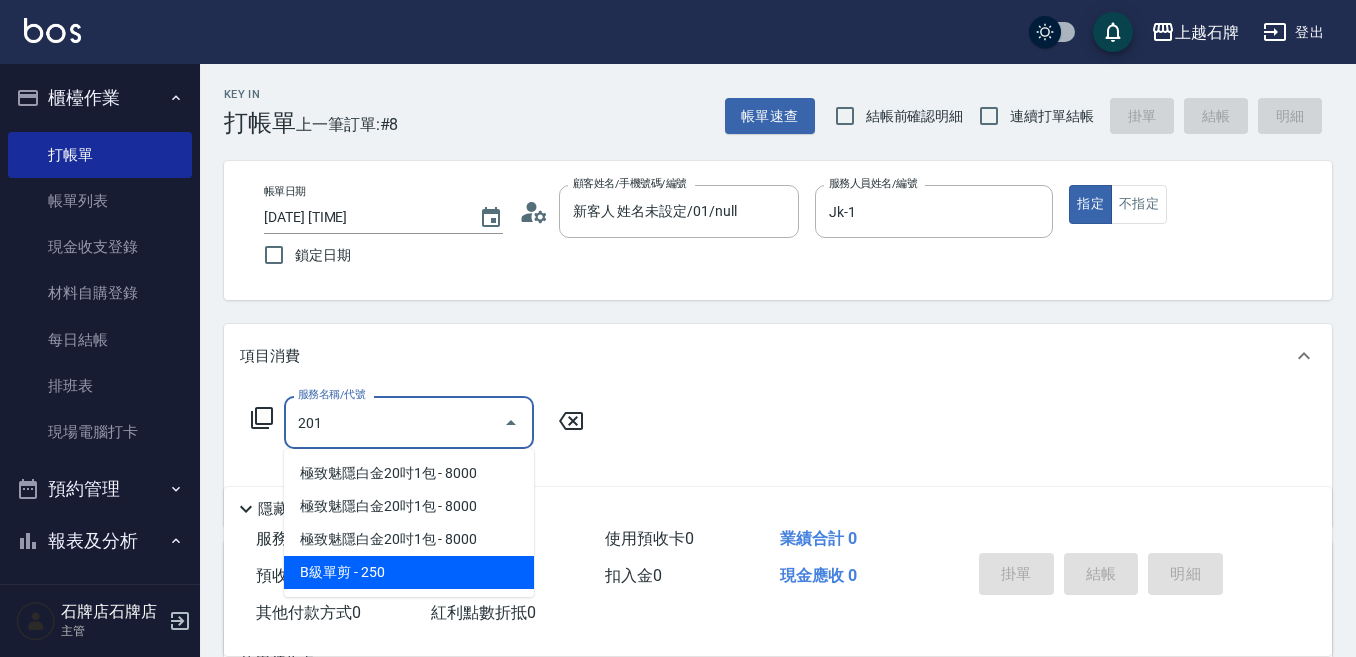 drag, startPoint x: 425, startPoint y: 573, endPoint x: 601, endPoint y: 386, distance: 256.79758 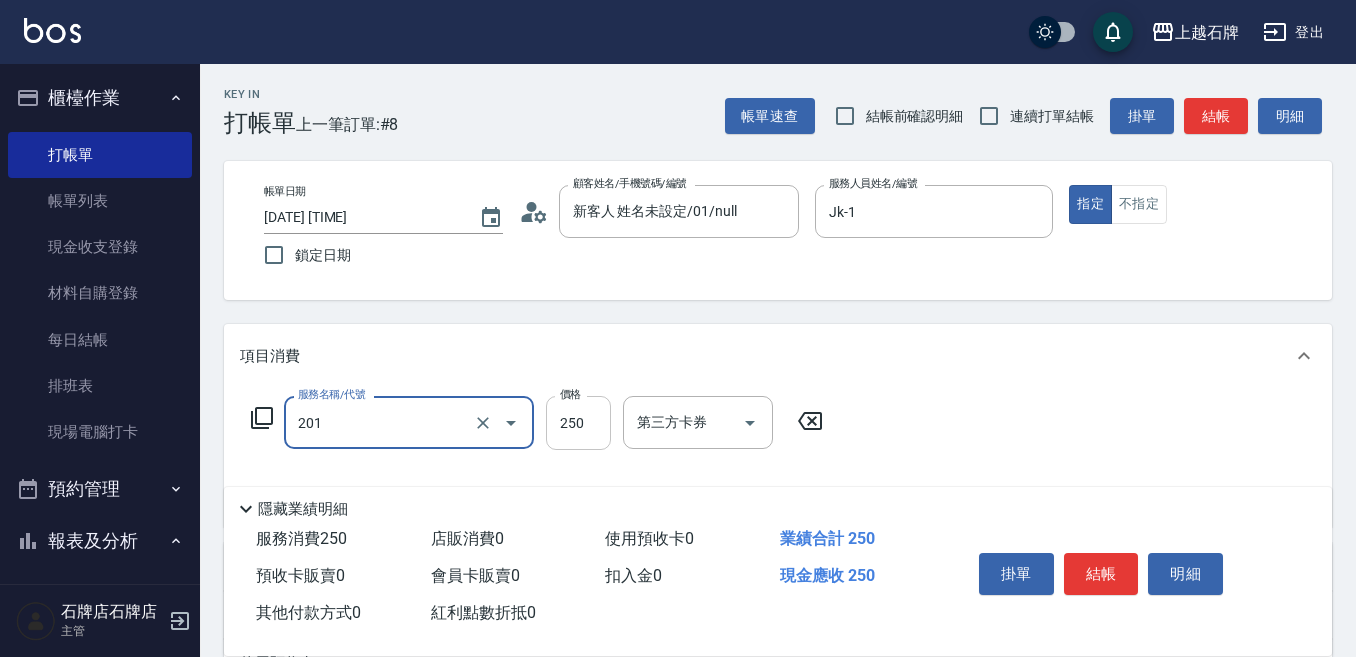 type on "B級單剪(201)" 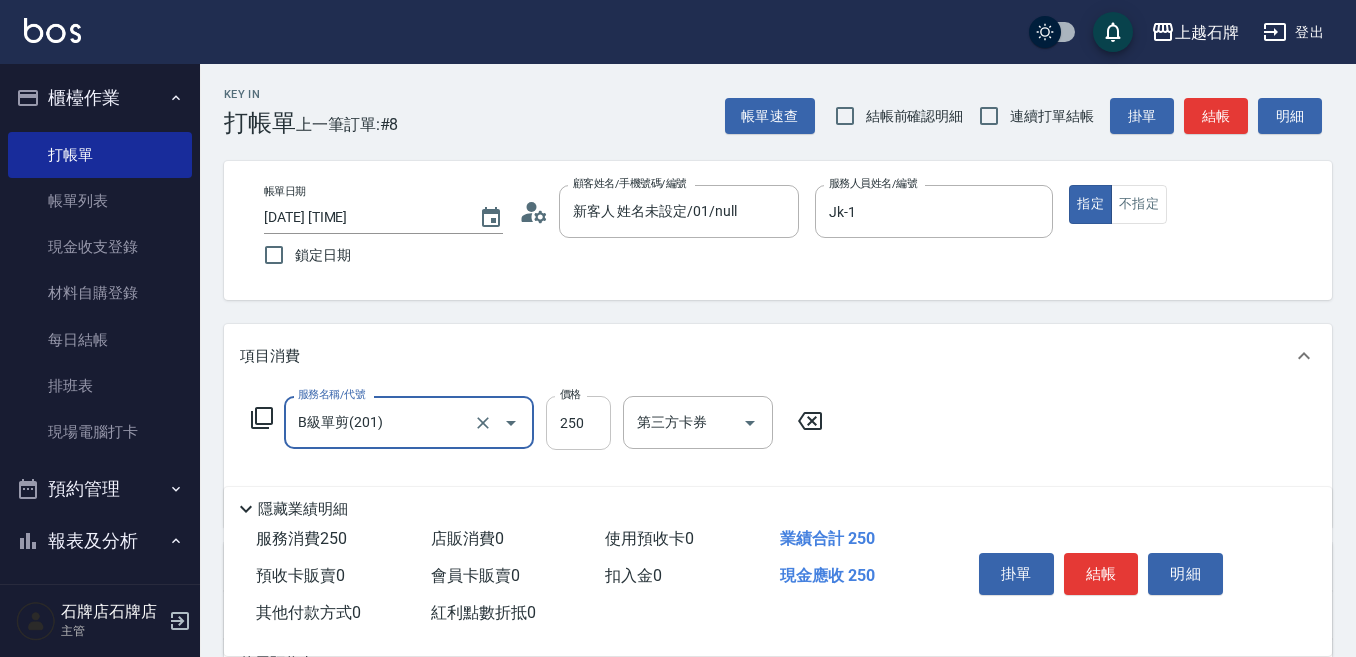 click on "250" at bounding box center (578, 423) 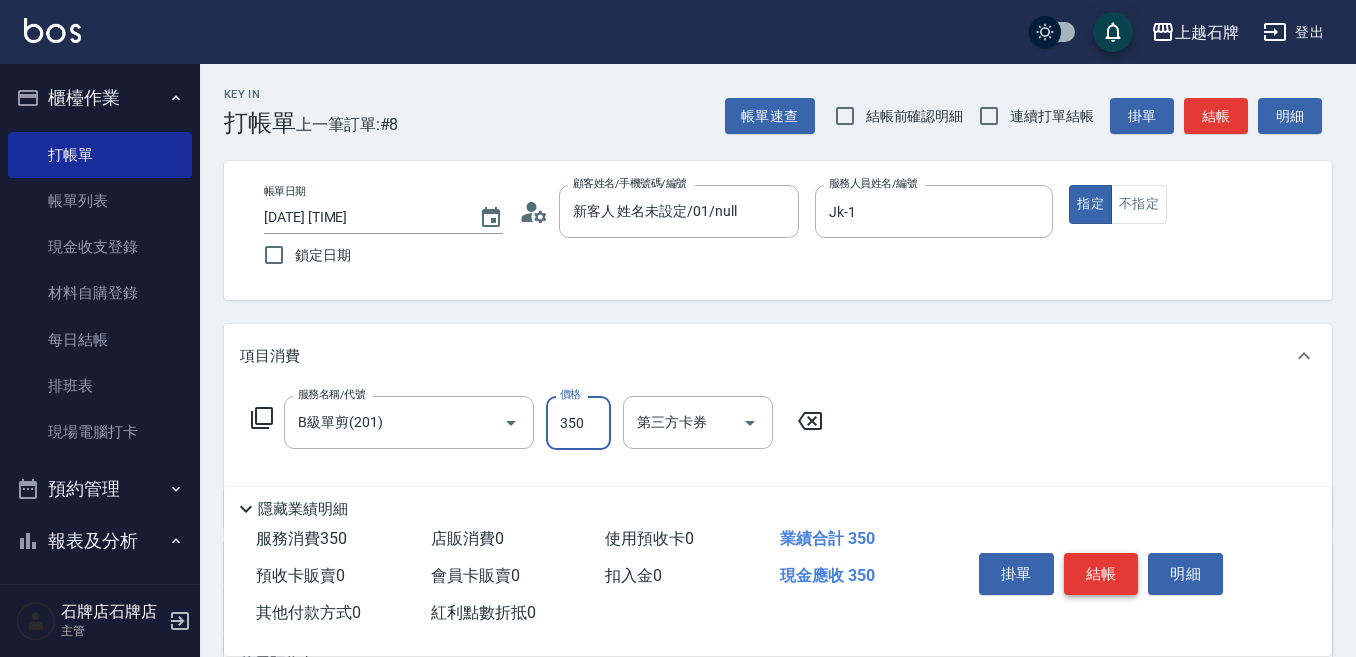 type on "350" 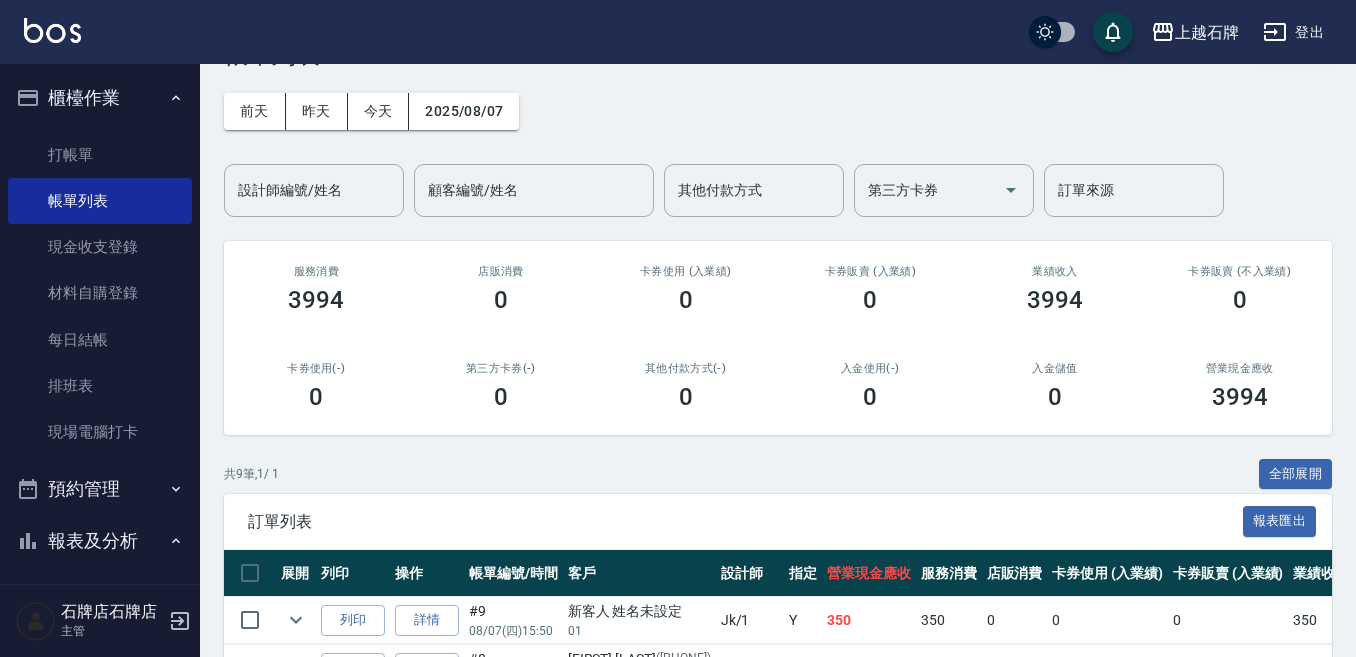 scroll, scrollTop: 200, scrollLeft: 0, axis: vertical 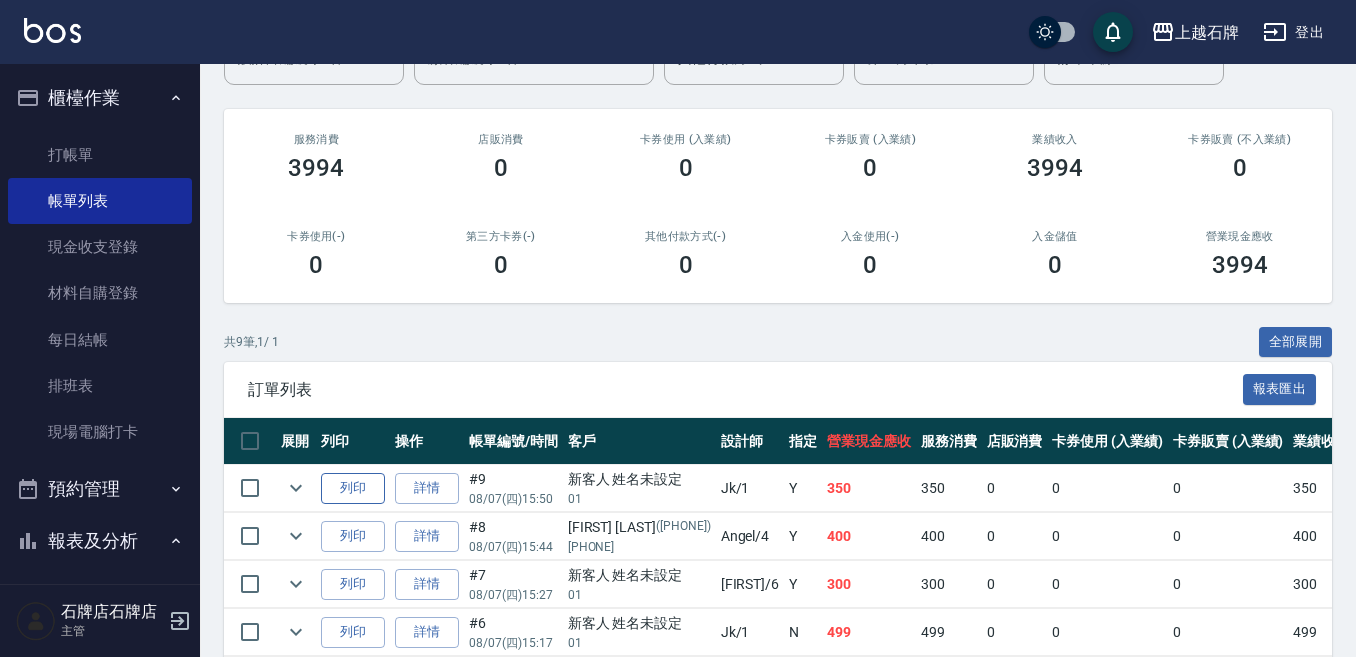 click on "列印" at bounding box center [353, 488] 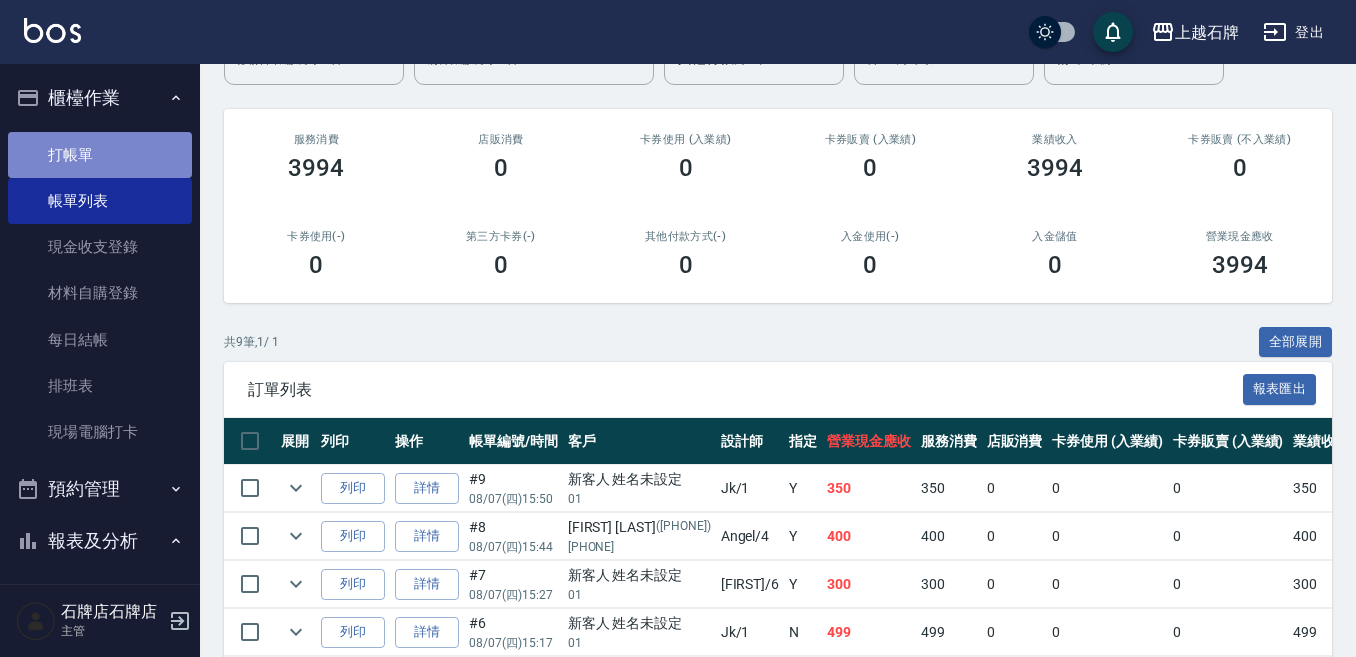 drag, startPoint x: 111, startPoint y: 148, endPoint x: 122, endPoint y: 148, distance: 11 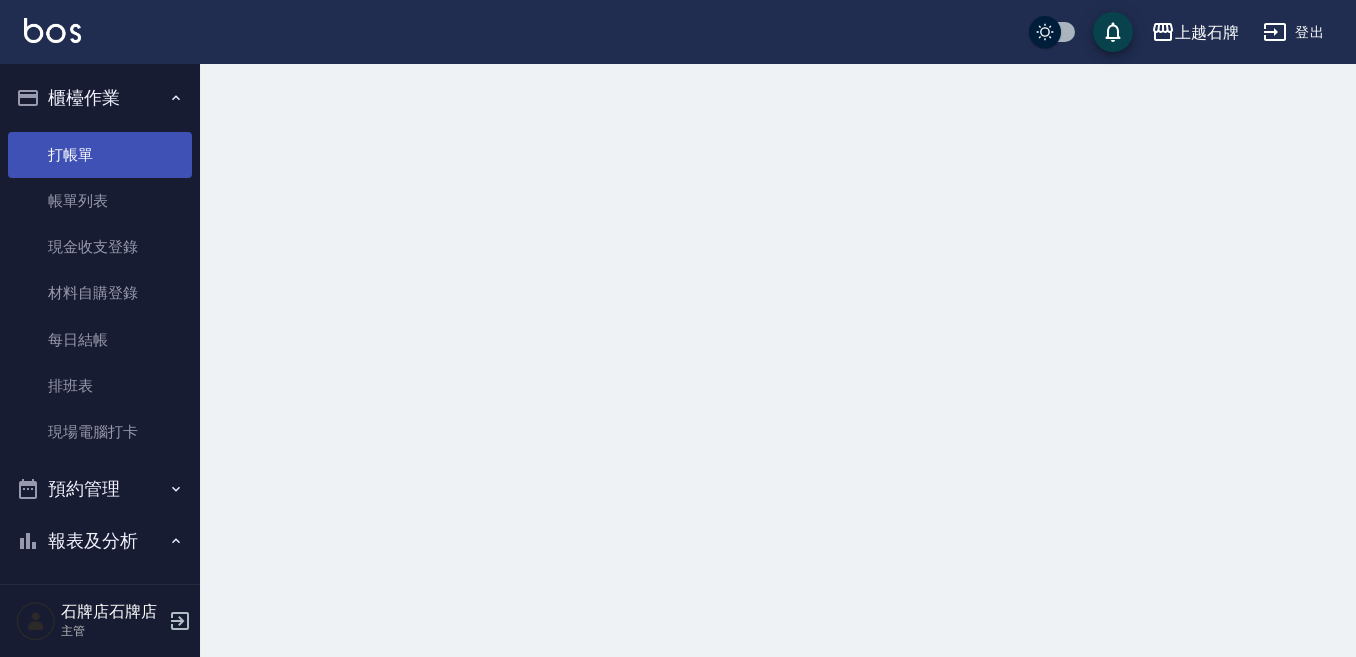 scroll, scrollTop: 0, scrollLeft: 0, axis: both 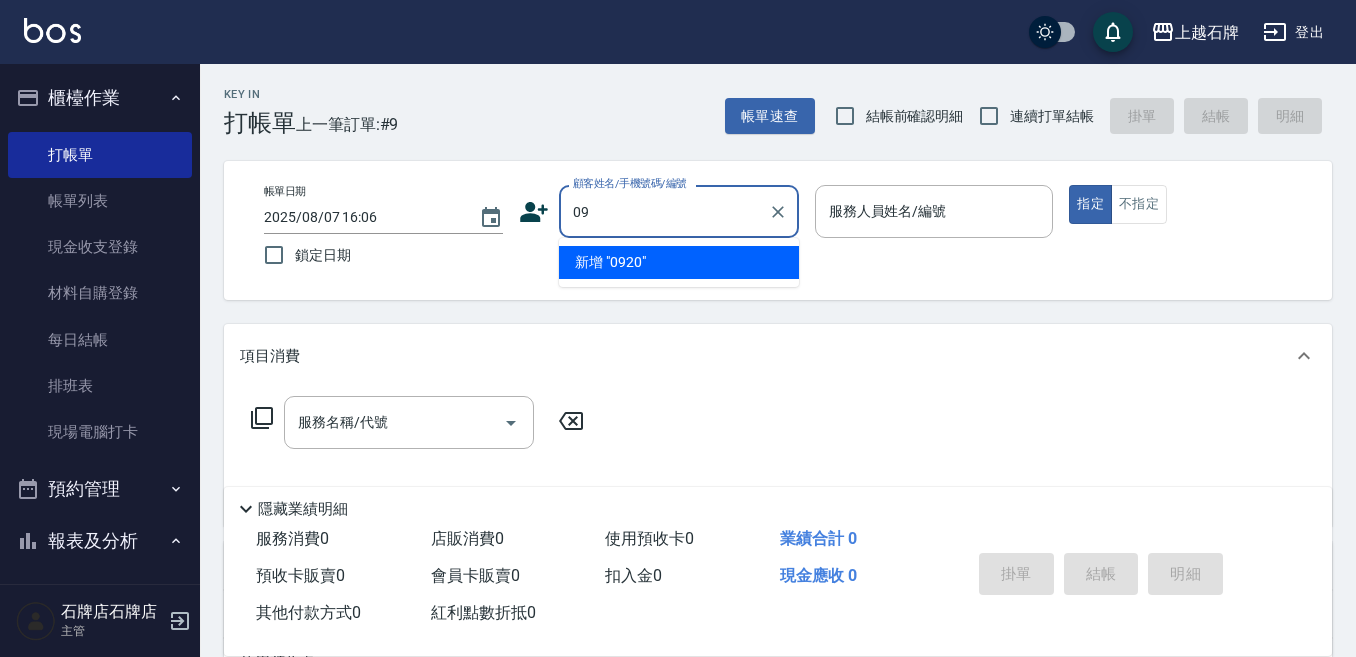 type on "0" 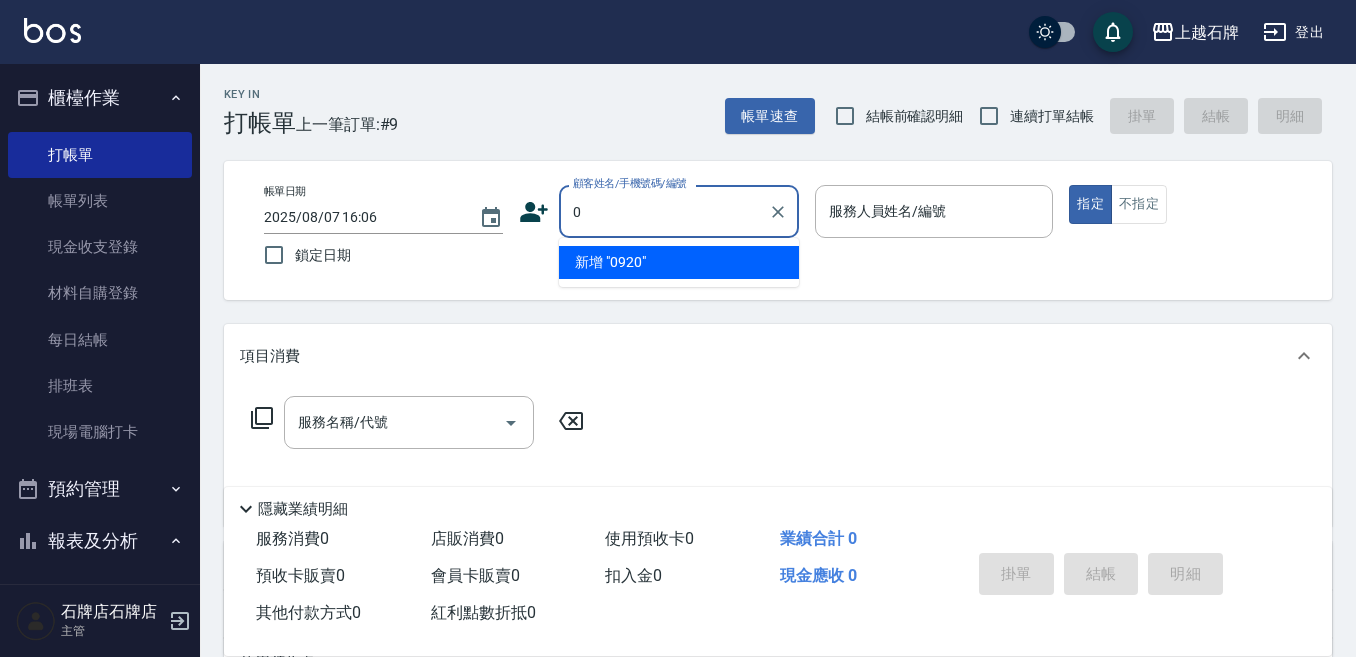 type 